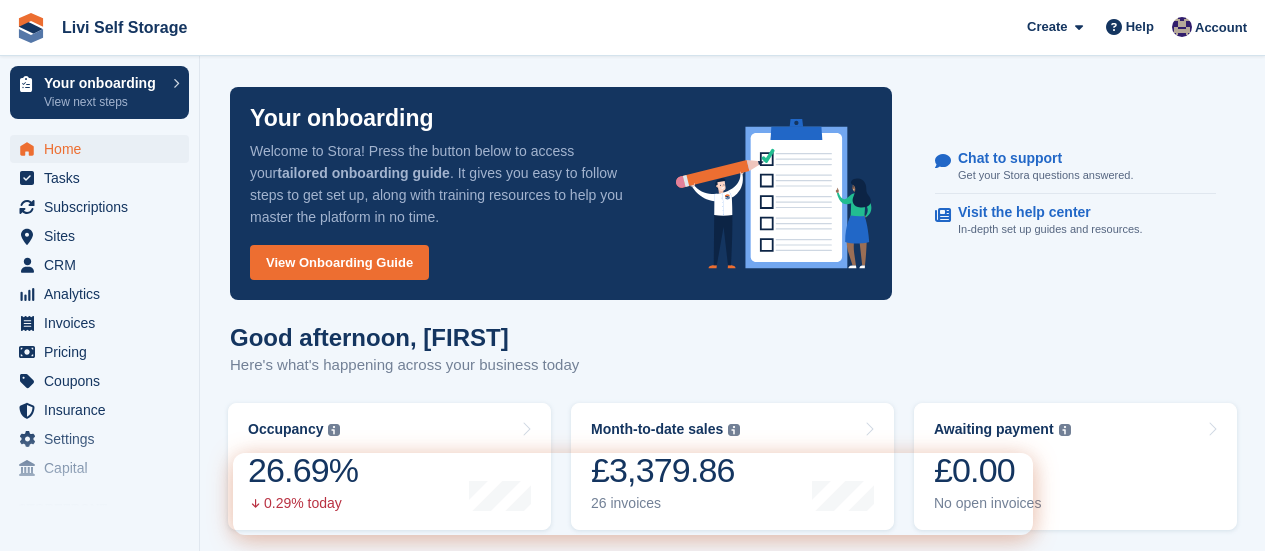 scroll, scrollTop: 0, scrollLeft: 0, axis: both 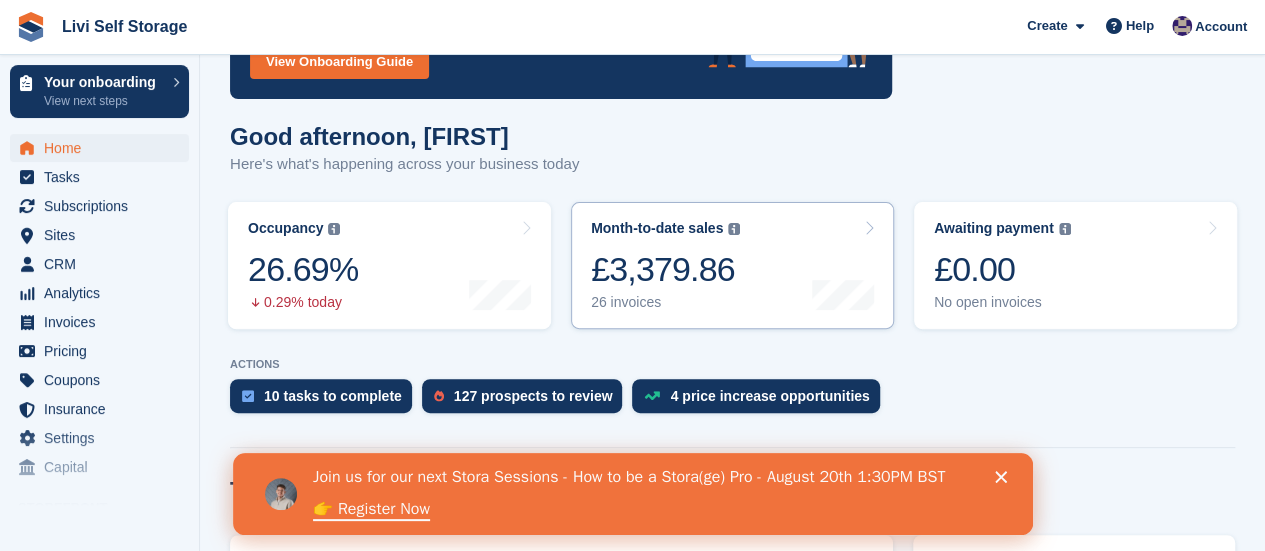 click on "26 invoices" at bounding box center [665, 302] 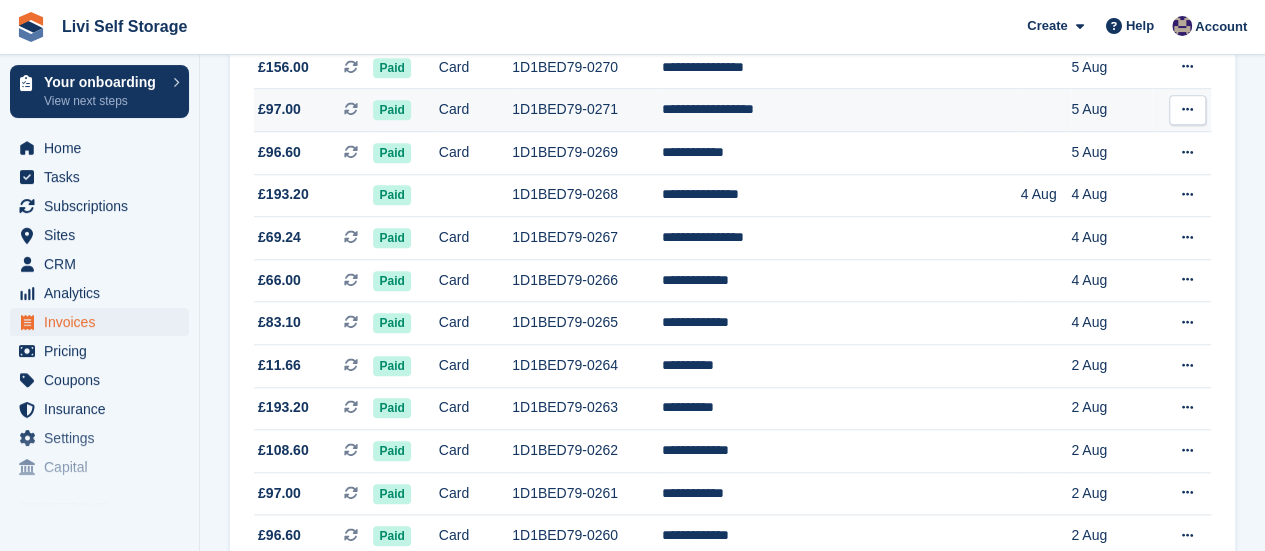 scroll, scrollTop: 999, scrollLeft: 0, axis: vertical 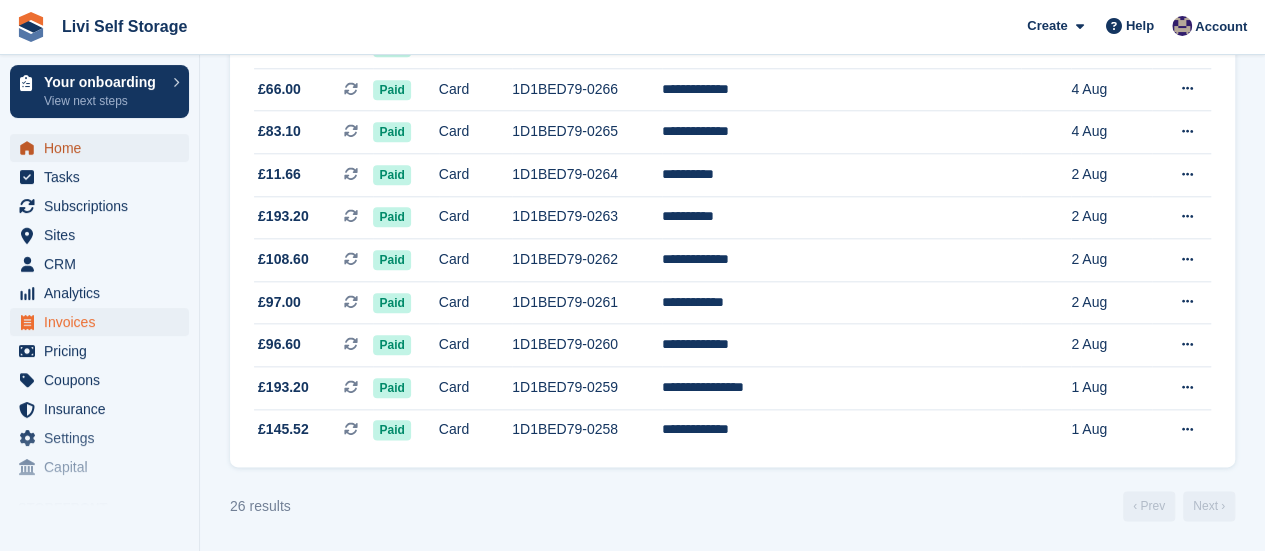 click on "Home" at bounding box center [104, 148] 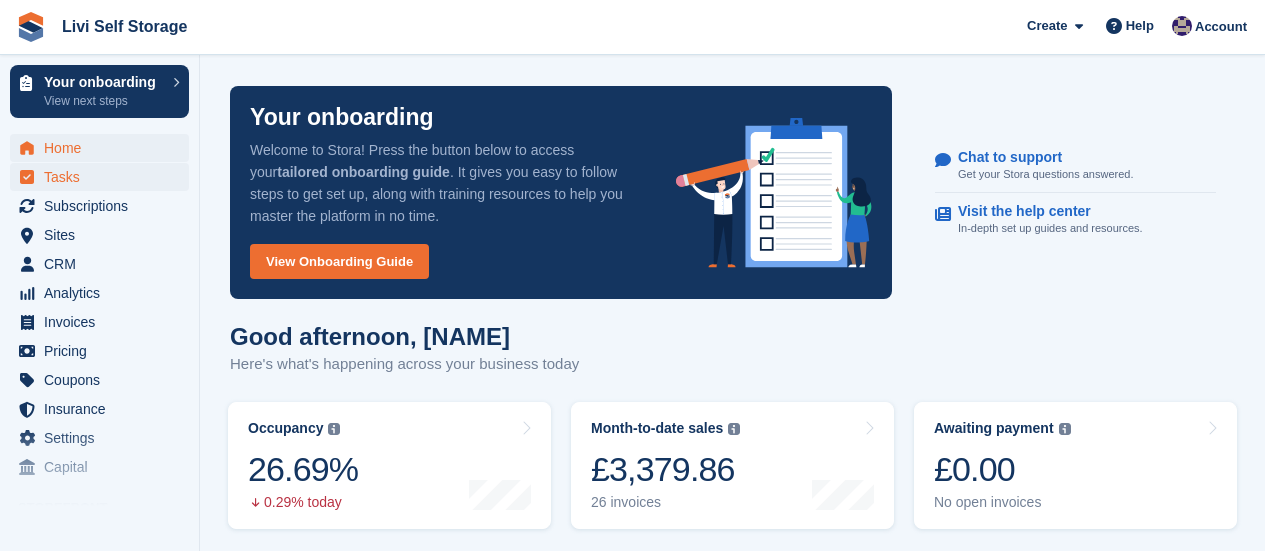 scroll, scrollTop: 0, scrollLeft: 0, axis: both 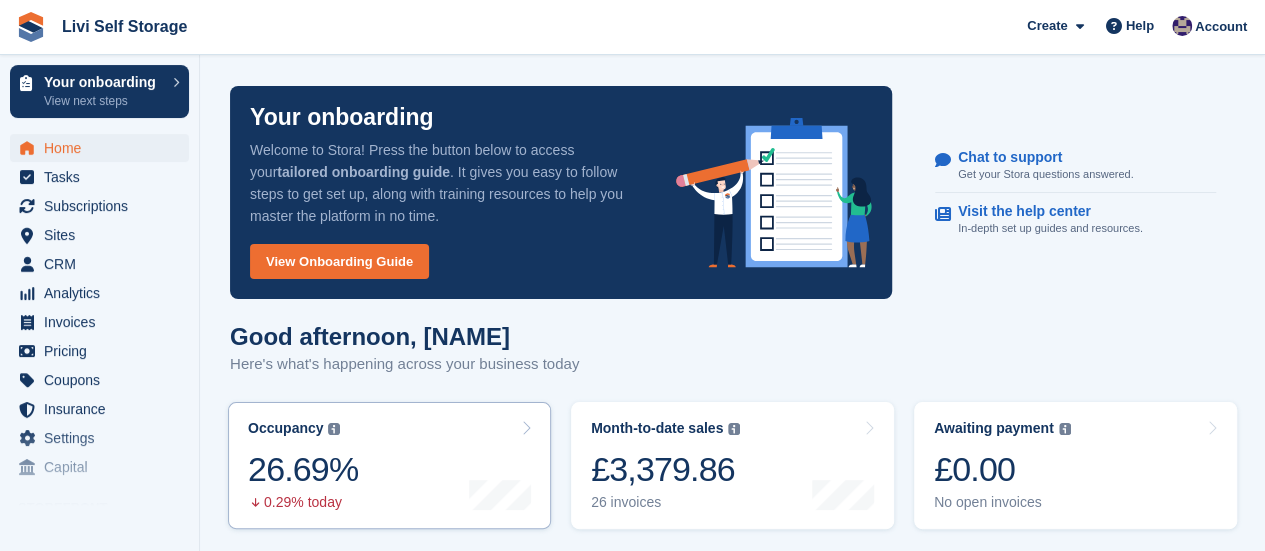 click on "Occupancy
The percentage of all currently allocated units in terms of area. Includes units with occupied, repo or overlocked status. Trendline shows changes across last 30 days.
26.69%
0.29% today" at bounding box center [389, 465] 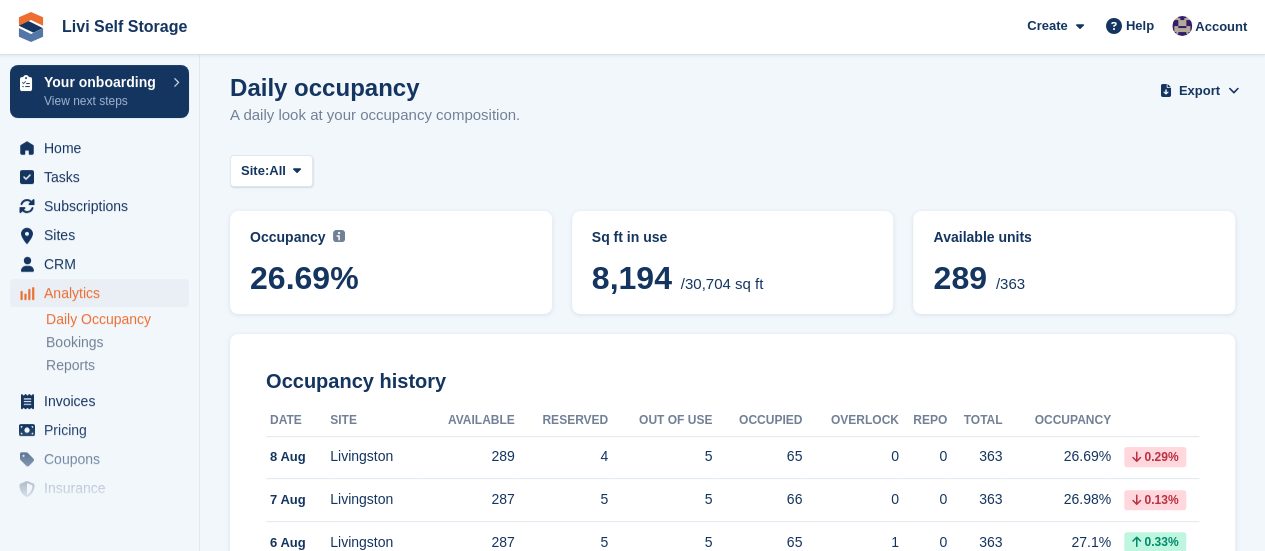 scroll, scrollTop: 0, scrollLeft: 0, axis: both 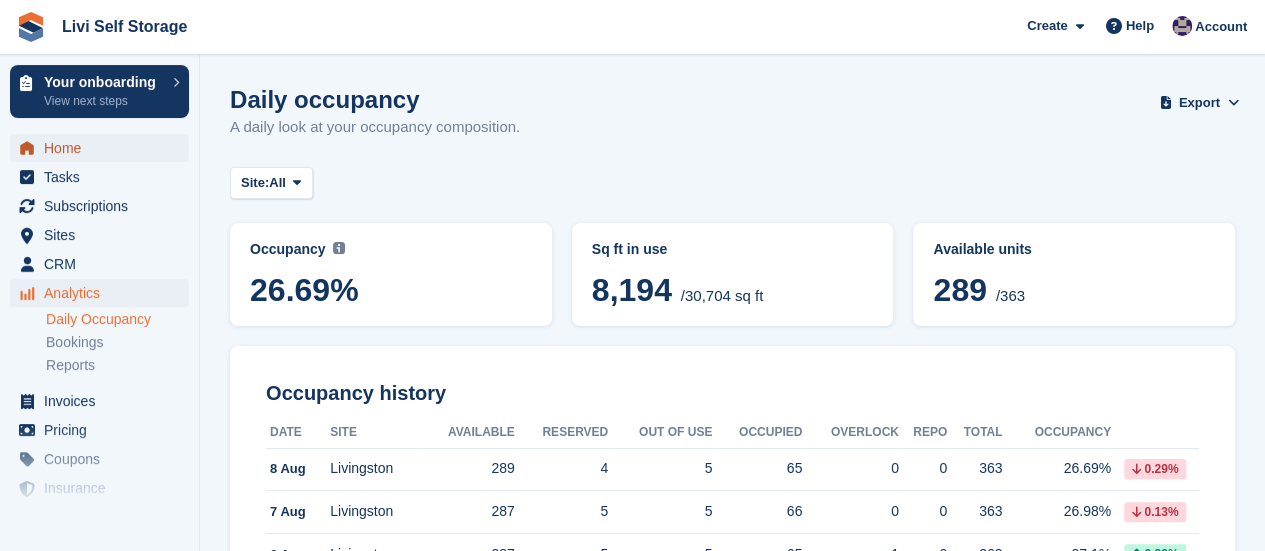 click on "Home" at bounding box center (104, 148) 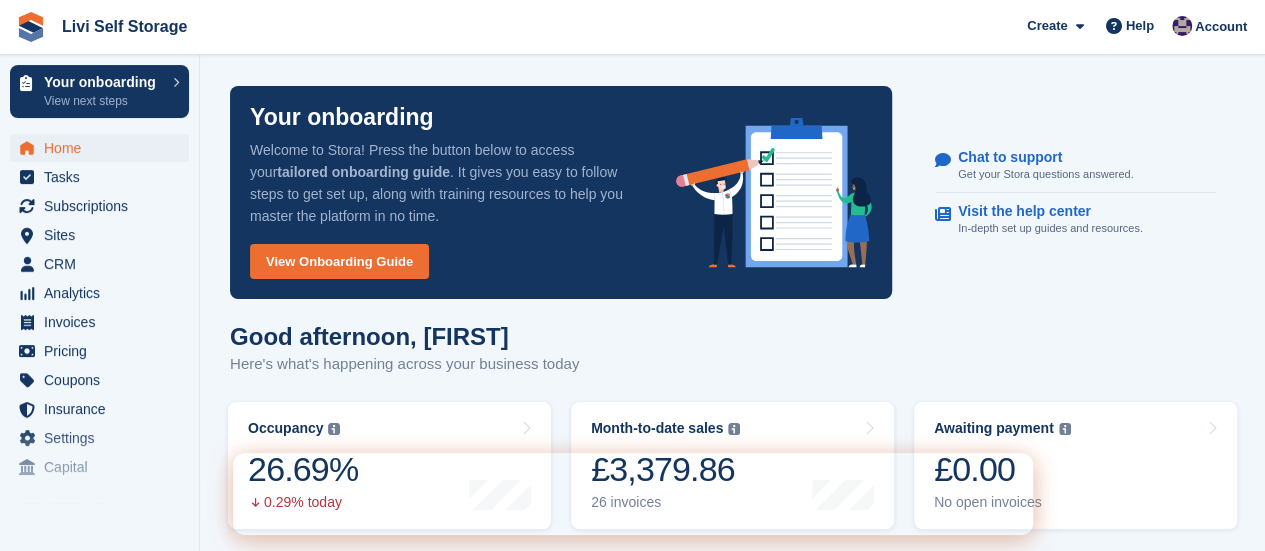 scroll, scrollTop: 200, scrollLeft: 0, axis: vertical 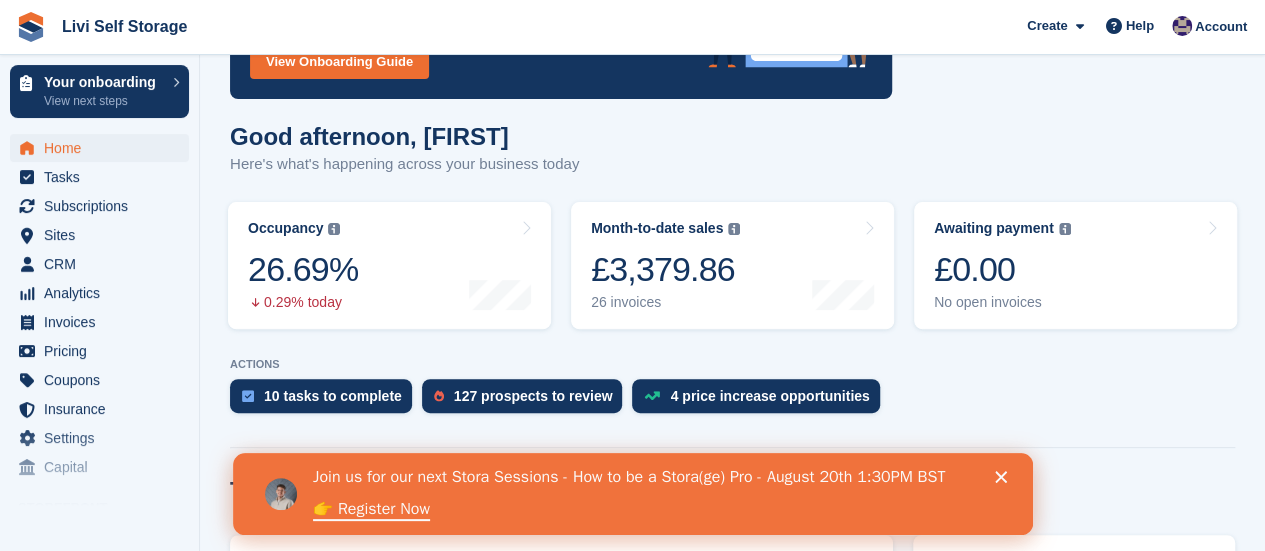 click 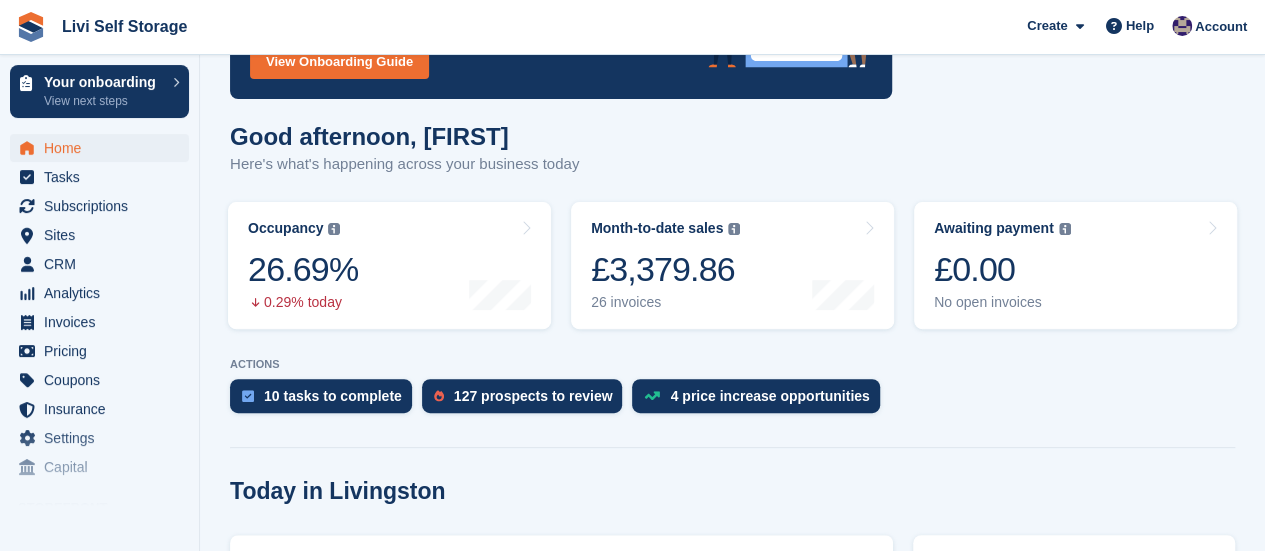scroll, scrollTop: 400, scrollLeft: 0, axis: vertical 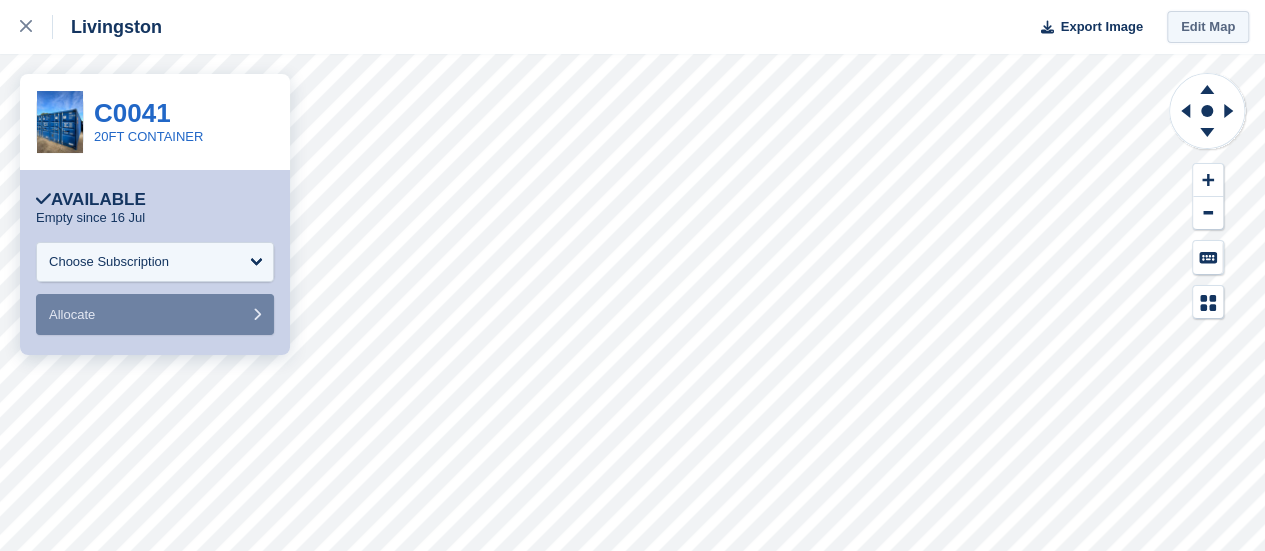 click on "Edit Map" at bounding box center (1208, 27) 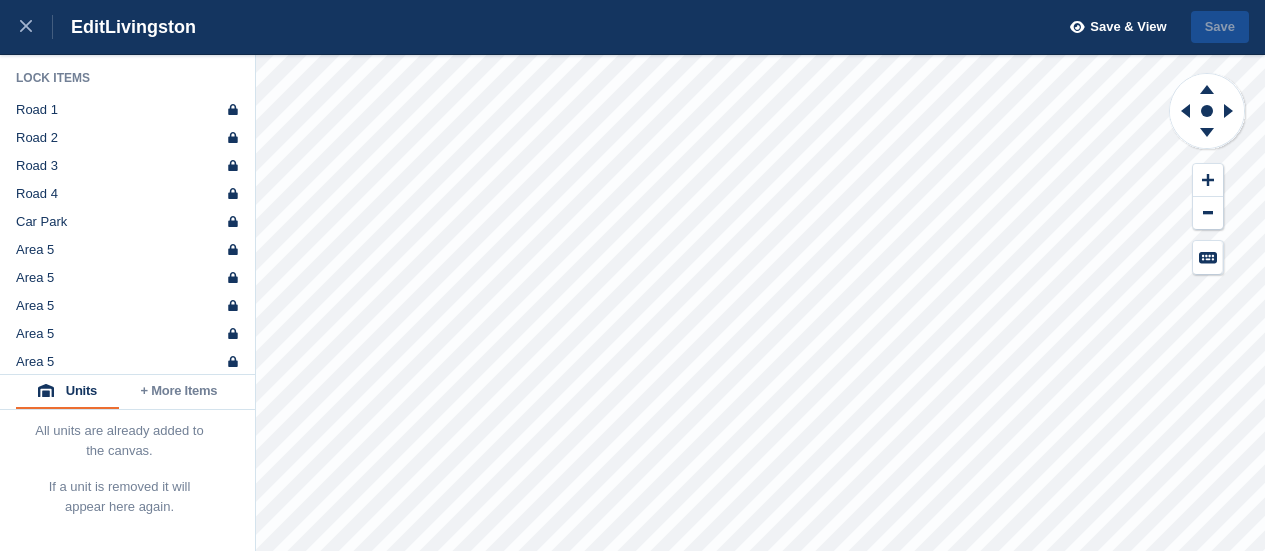 scroll, scrollTop: 0, scrollLeft: 0, axis: both 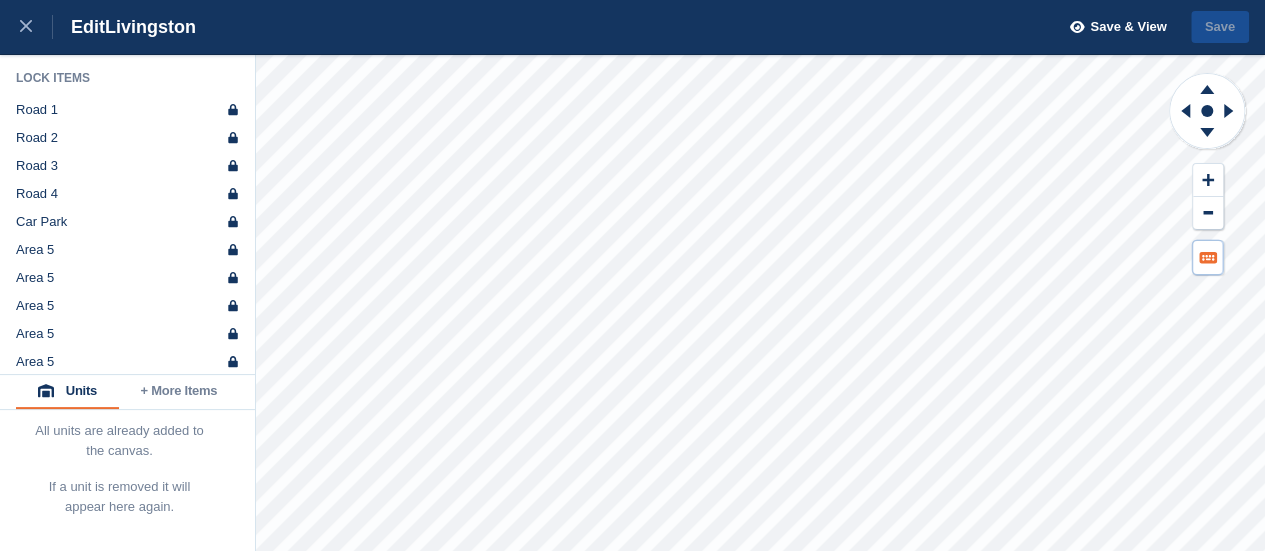 click 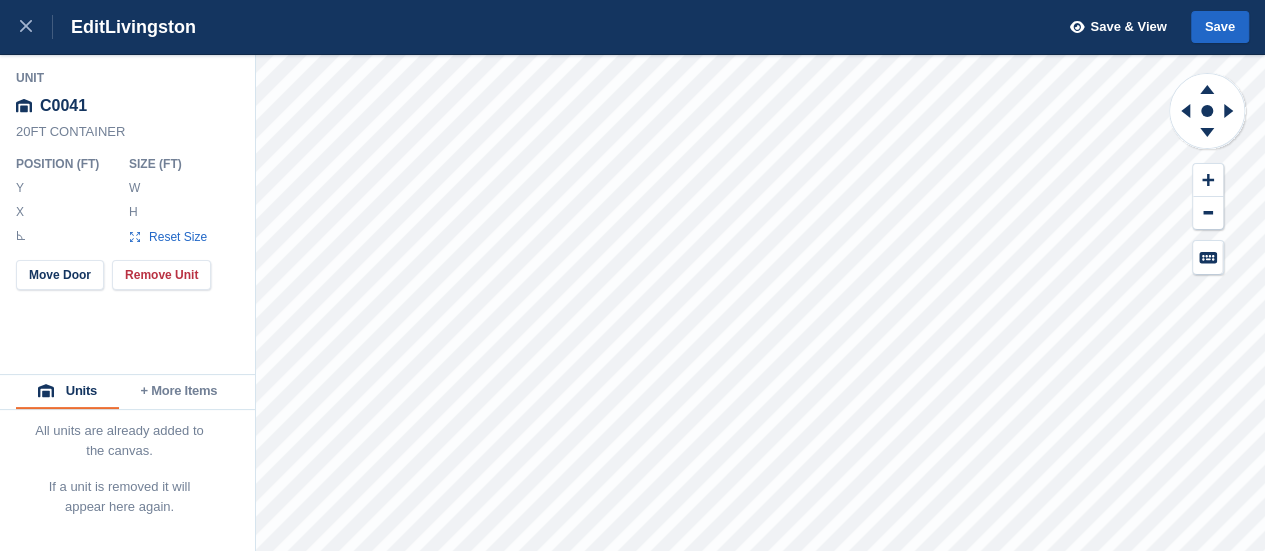 type on "*******" 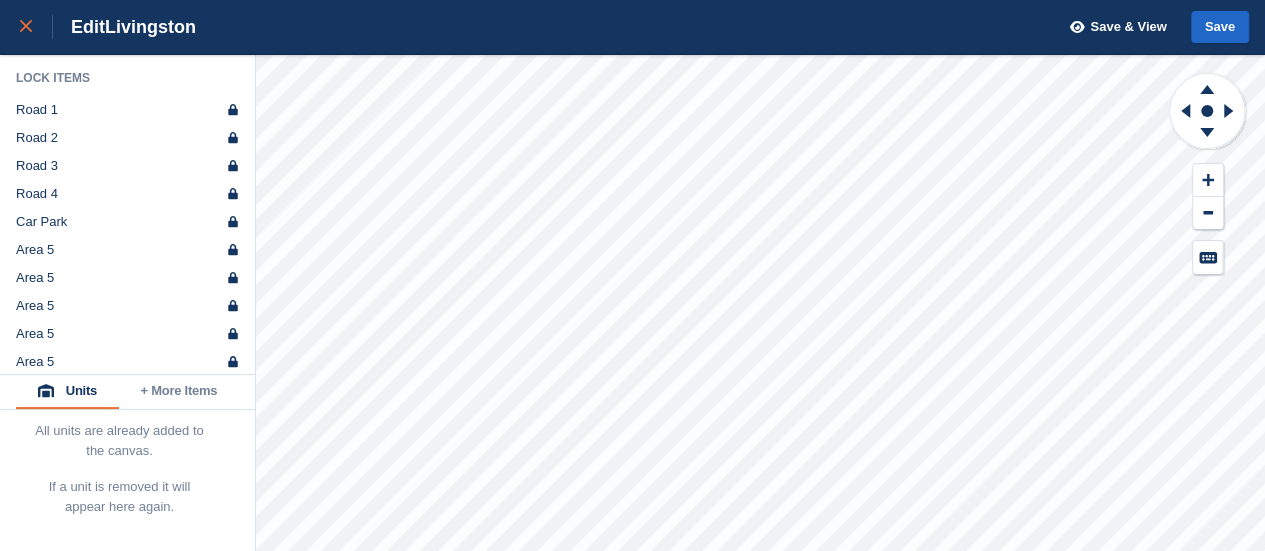 click 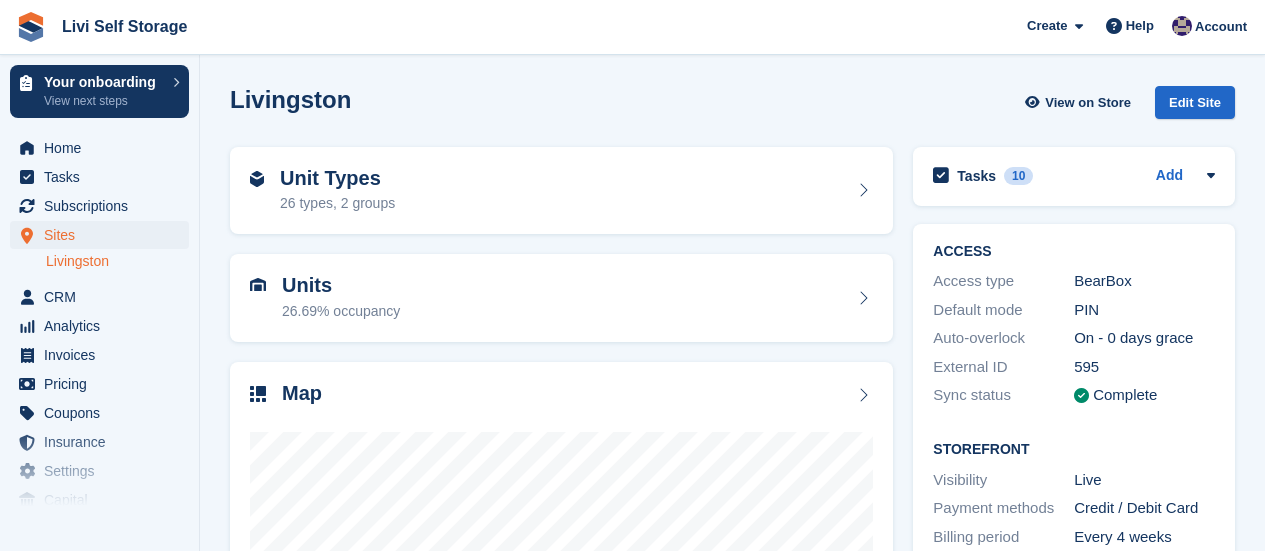 scroll, scrollTop: 300, scrollLeft: 0, axis: vertical 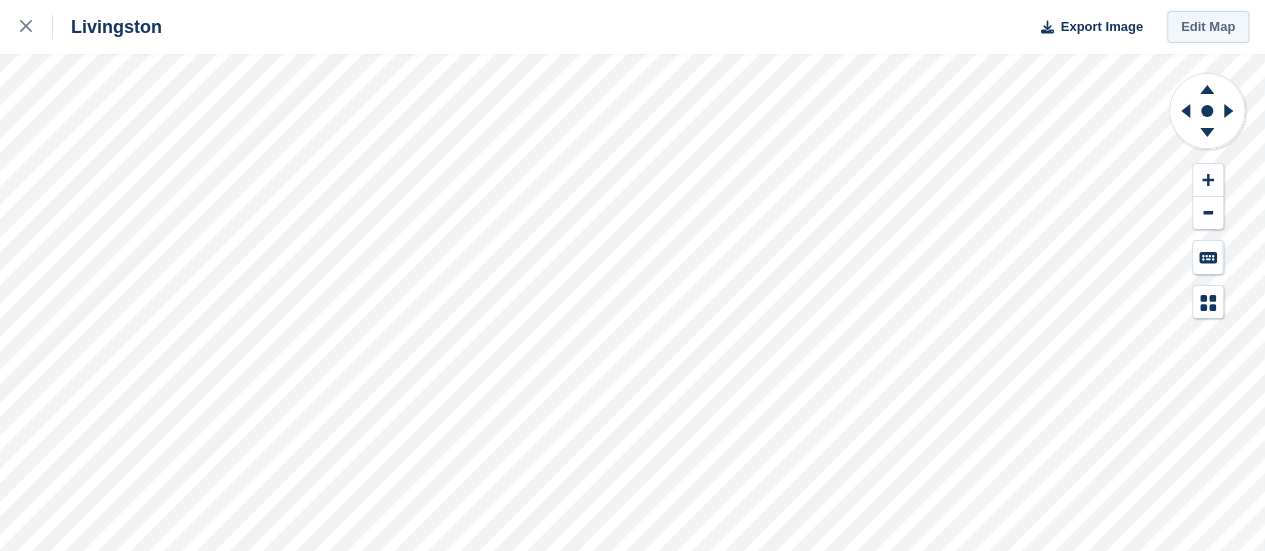 click on "Edit Map" at bounding box center [1208, 27] 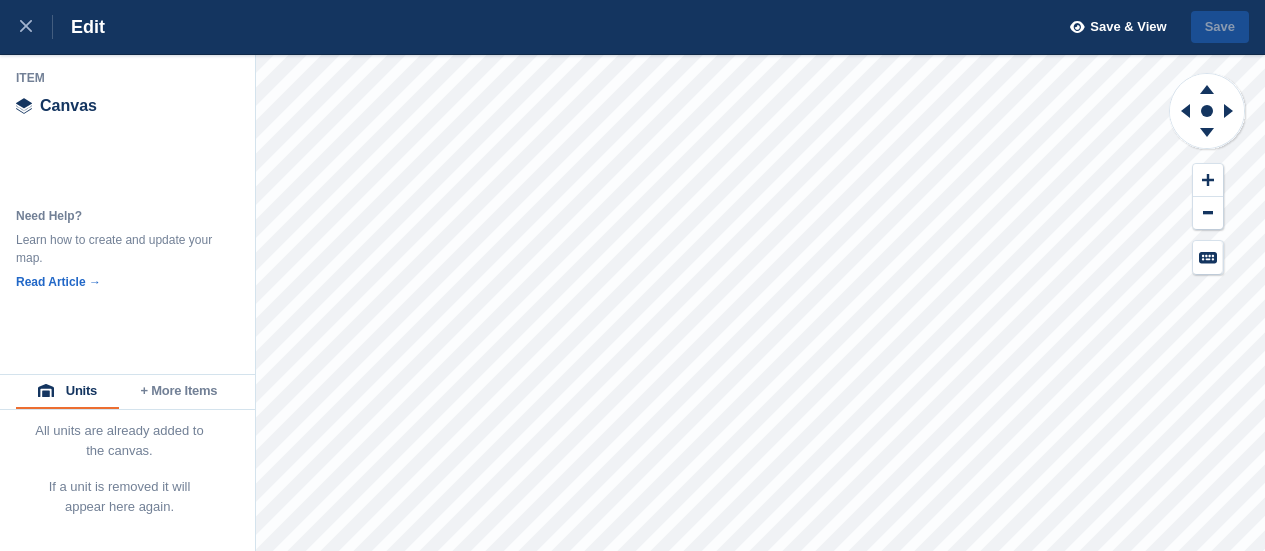 scroll, scrollTop: 0, scrollLeft: 0, axis: both 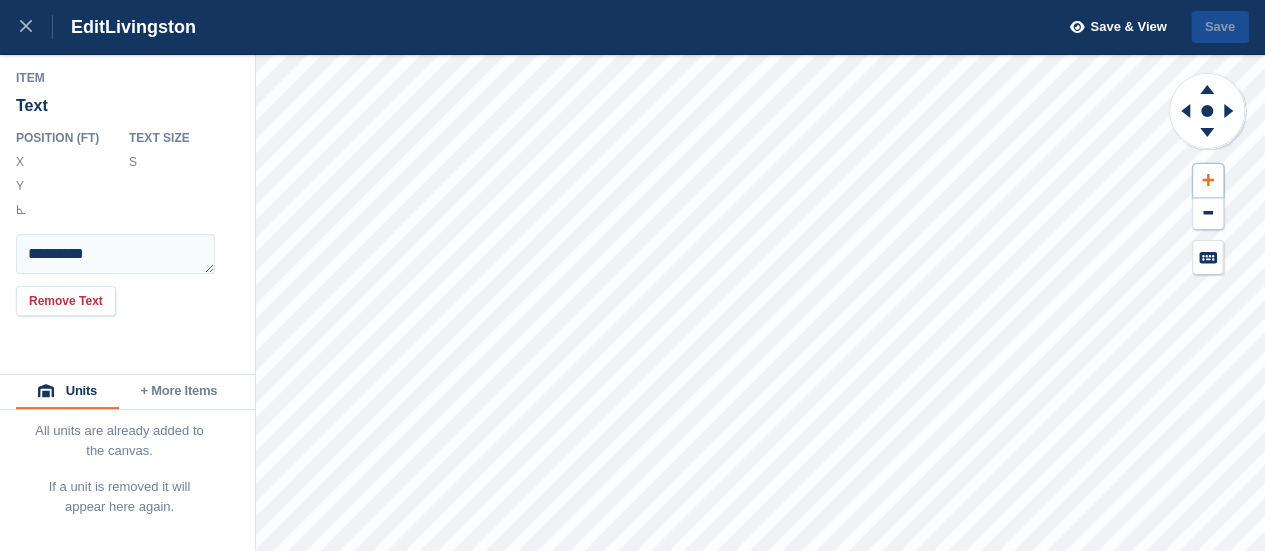 click 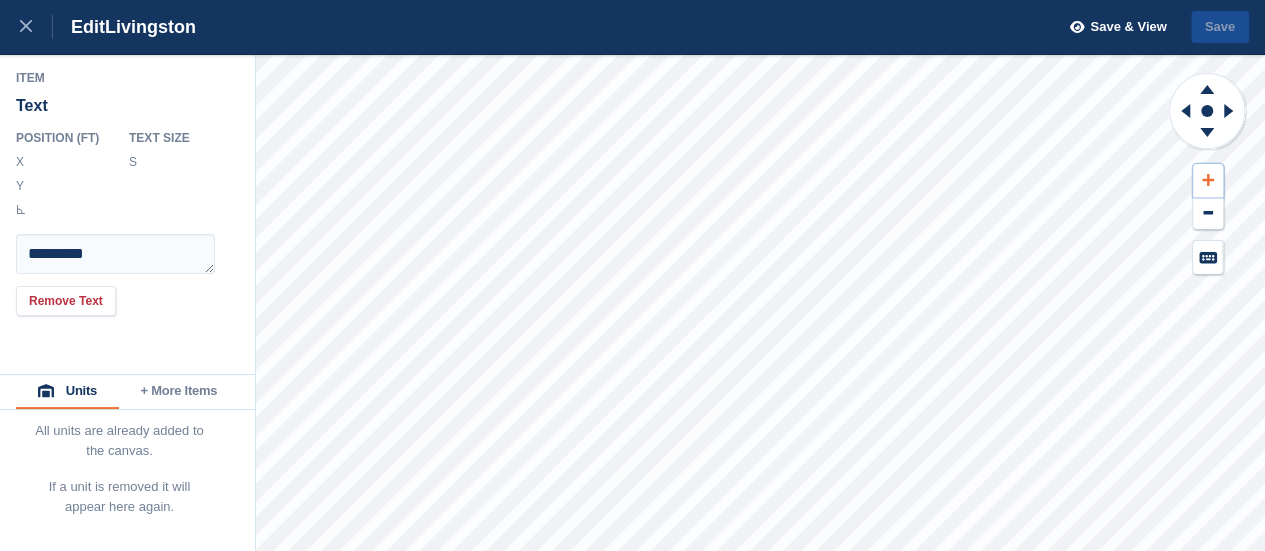 click 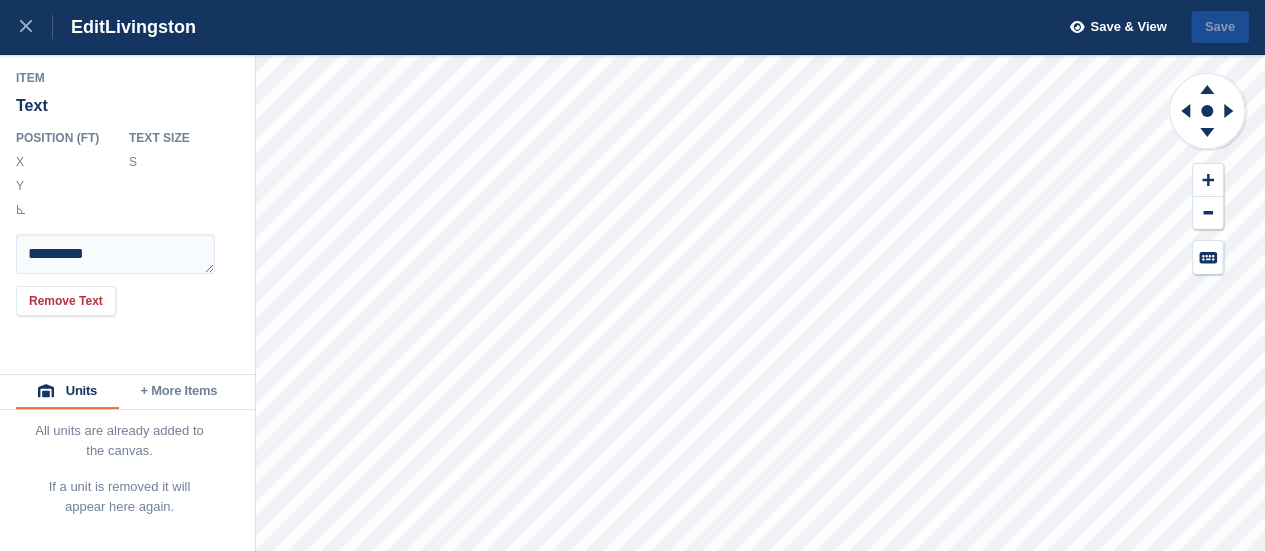 drag, startPoint x: 1175, startPoint y: 147, endPoint x: 1172, endPoint y: 190, distance: 43.104523 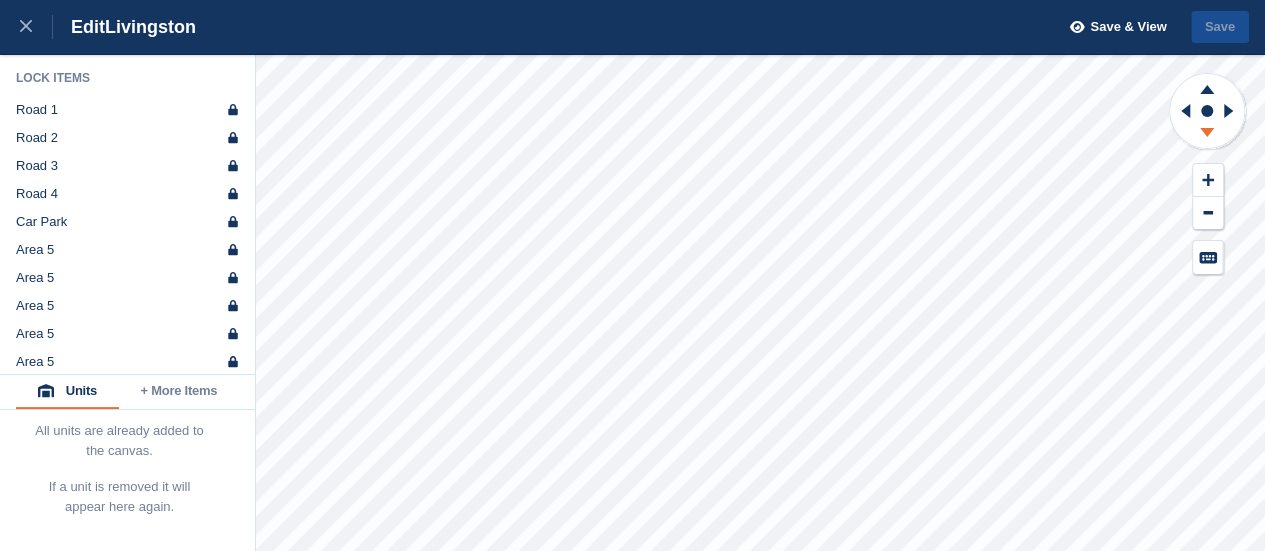 click 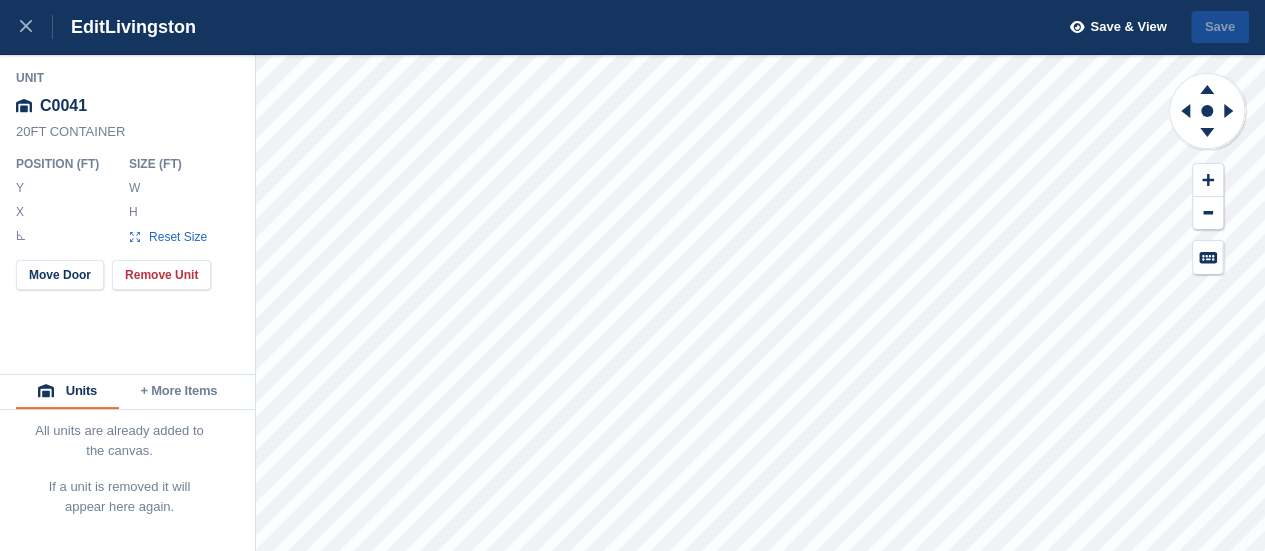 type on "*******" 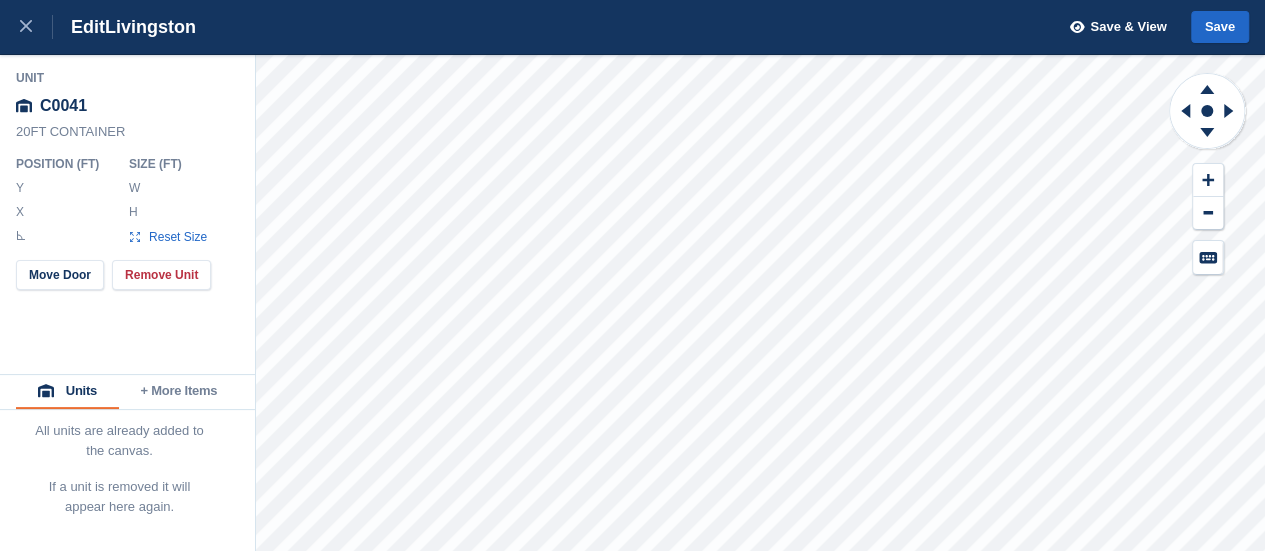 type on "*****" 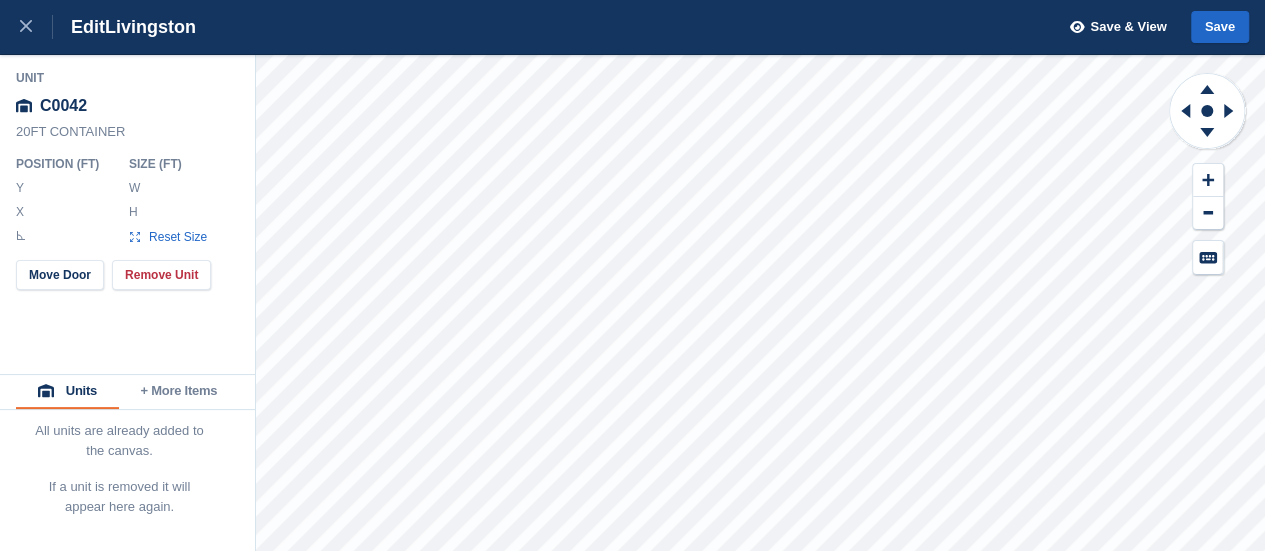 type on "*******" 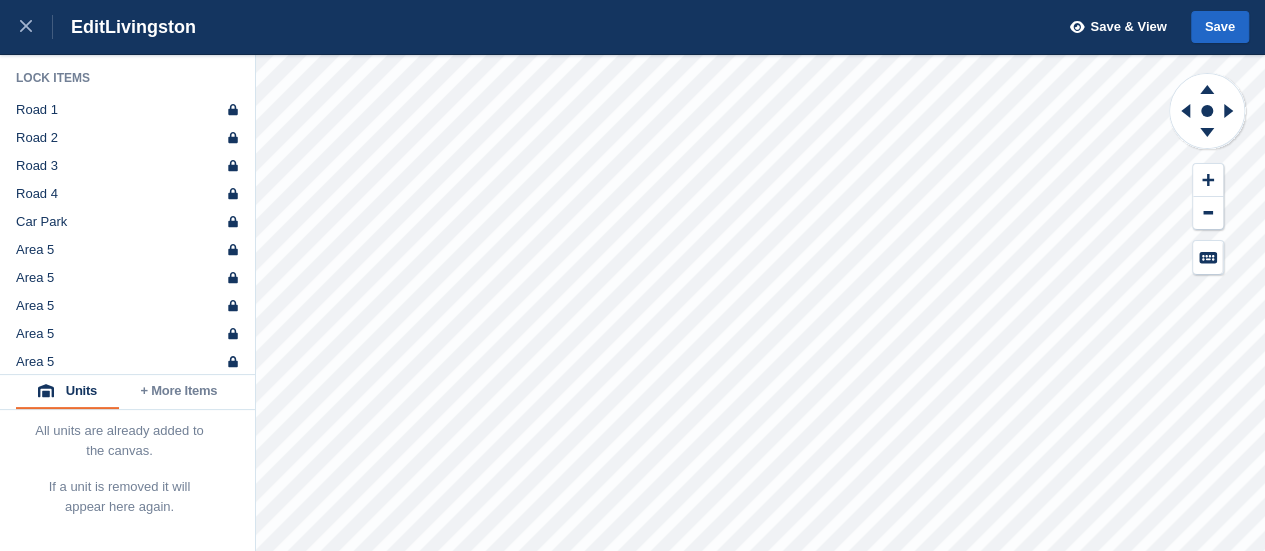 click on "+ More Items" at bounding box center [179, 392] 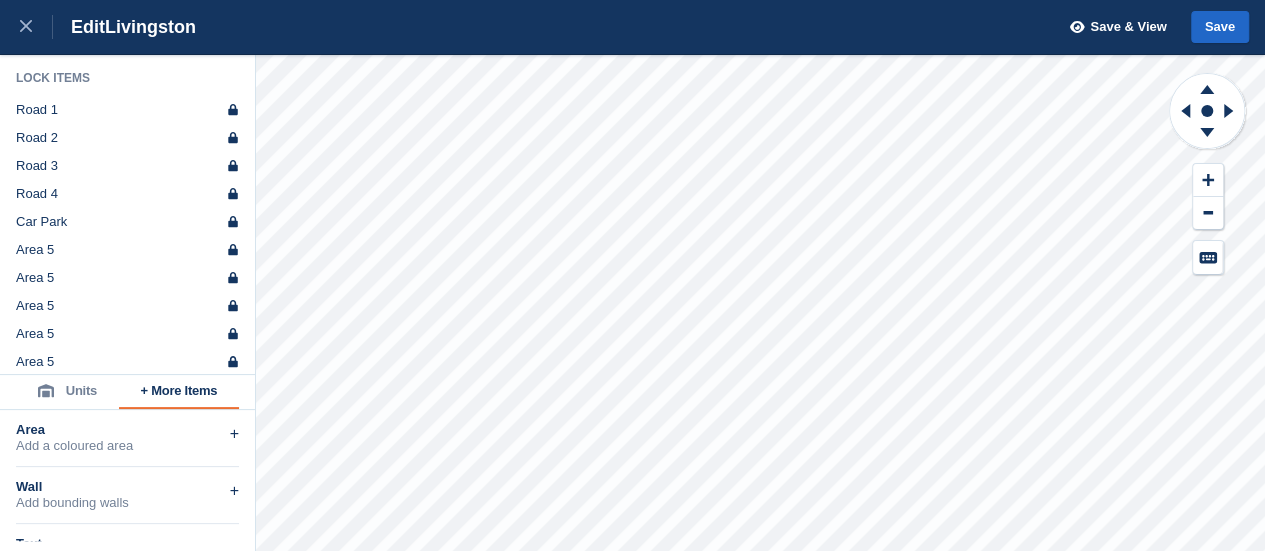 click on "Units" at bounding box center (67, 392) 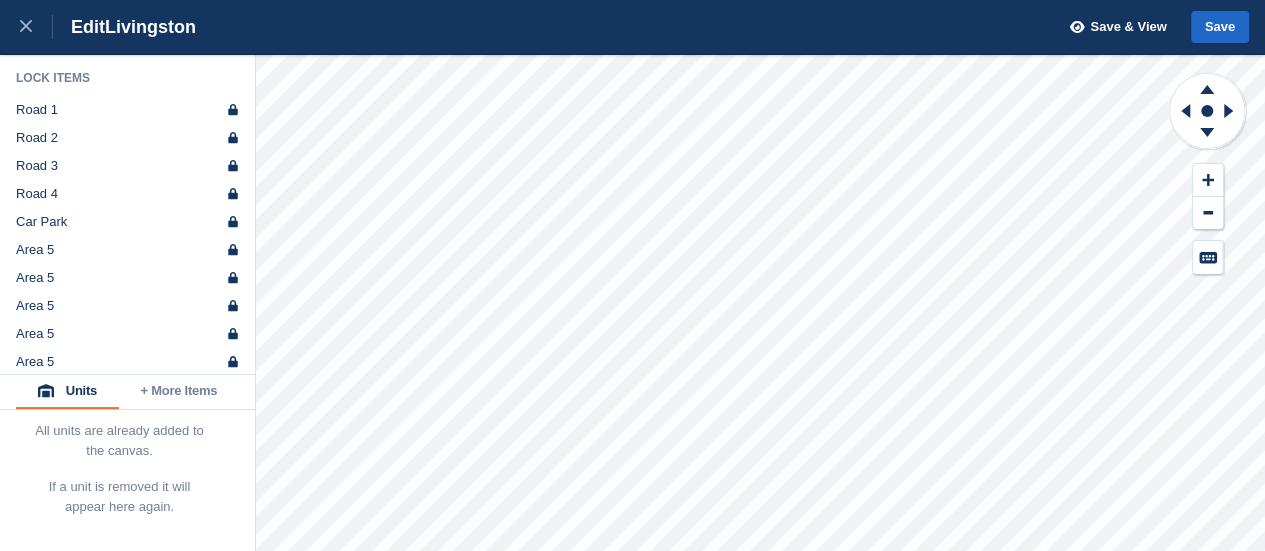 scroll, scrollTop: 0, scrollLeft: 0, axis: both 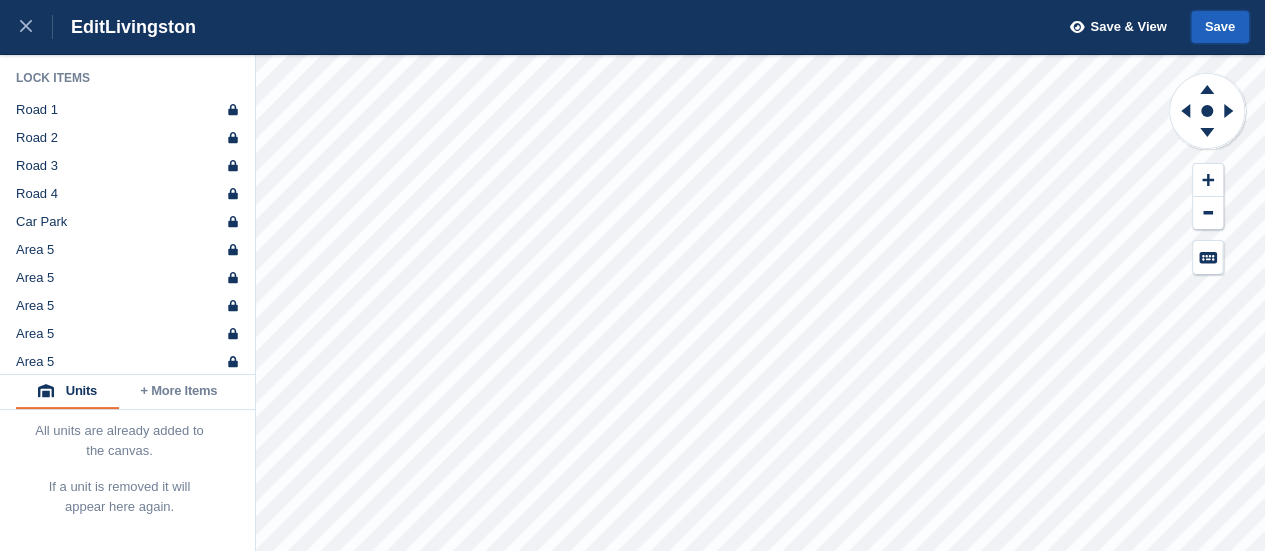 click on "Save" at bounding box center [1220, 27] 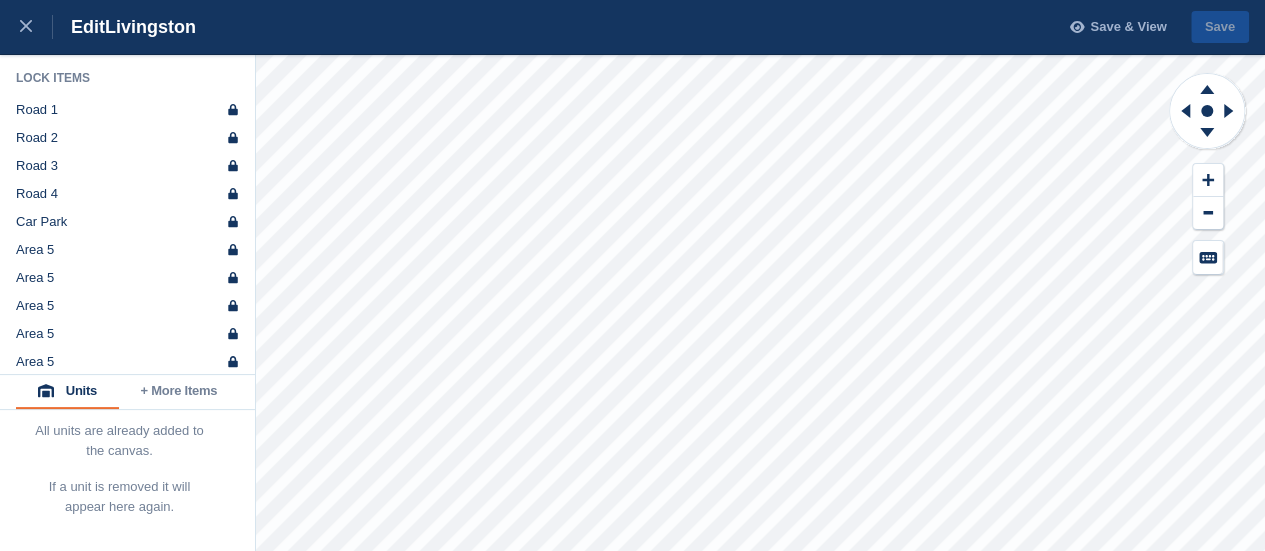 click on "Save & View" at bounding box center (1128, 27) 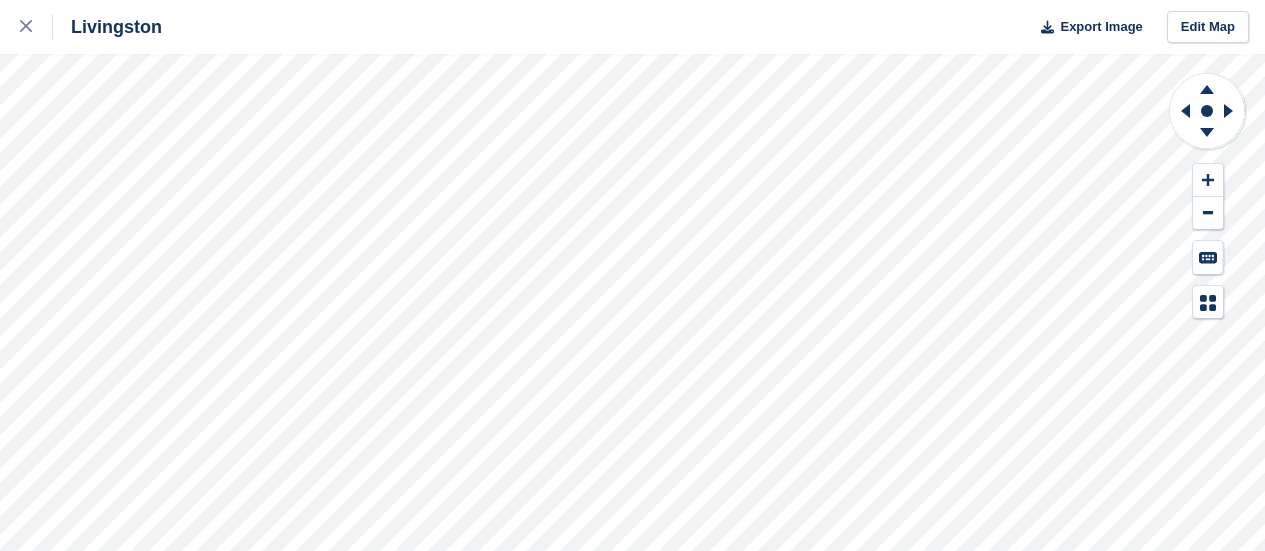 scroll, scrollTop: 0, scrollLeft: 0, axis: both 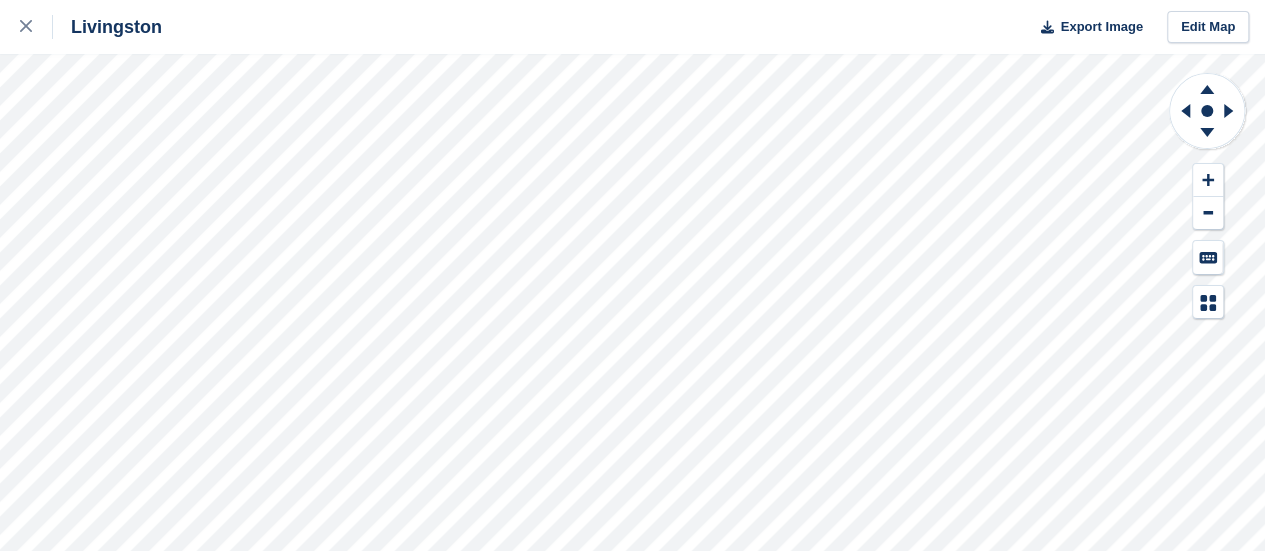click 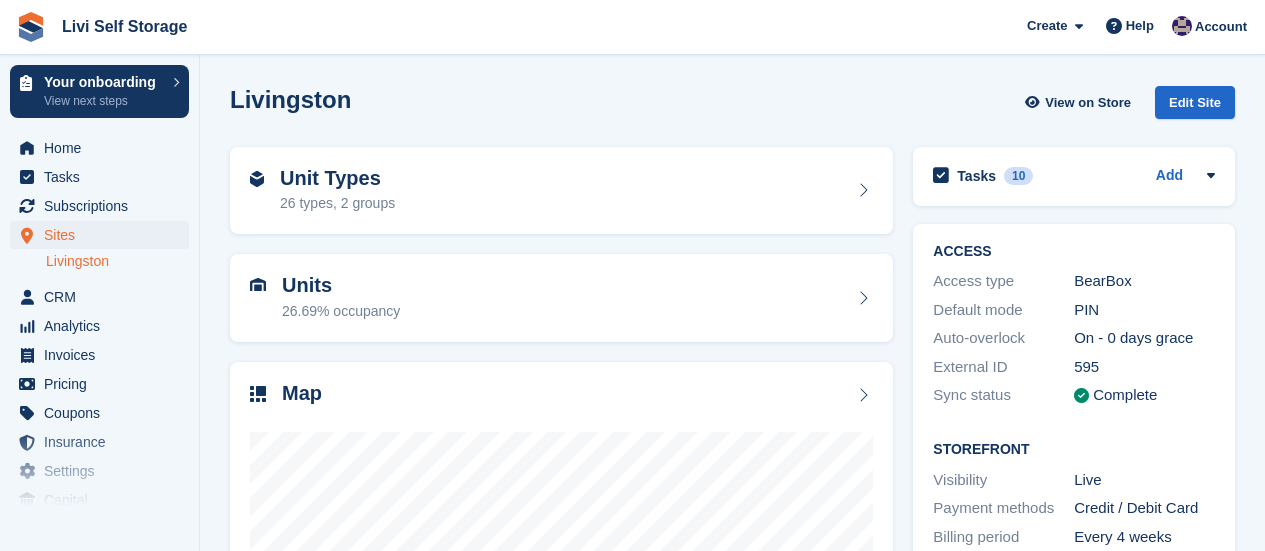 scroll, scrollTop: 0, scrollLeft: 0, axis: both 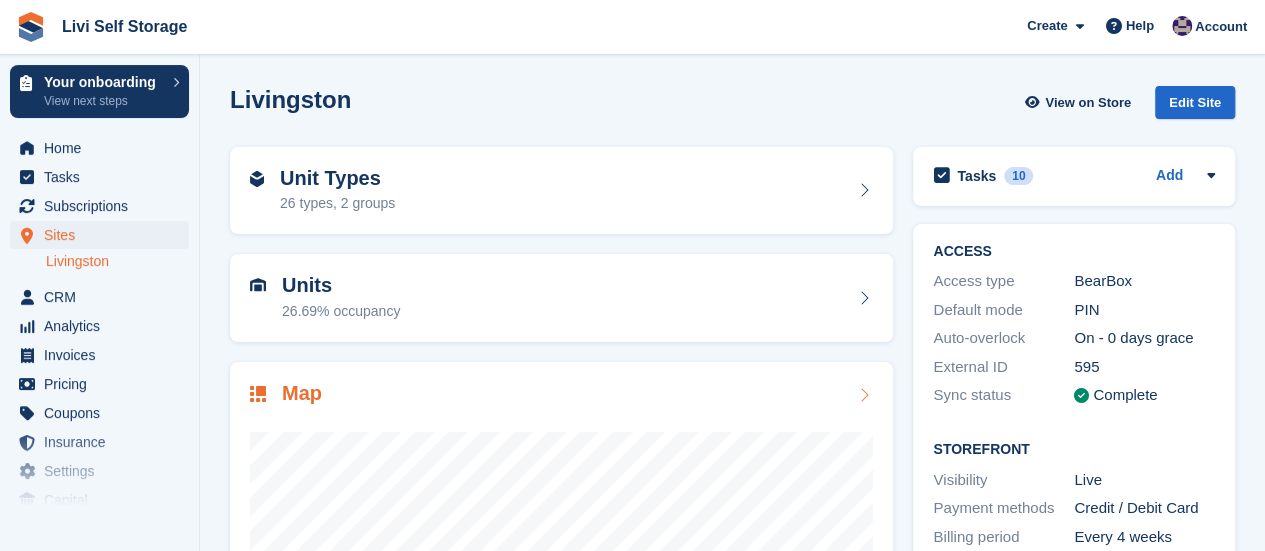 click at bounding box center [561, 608] 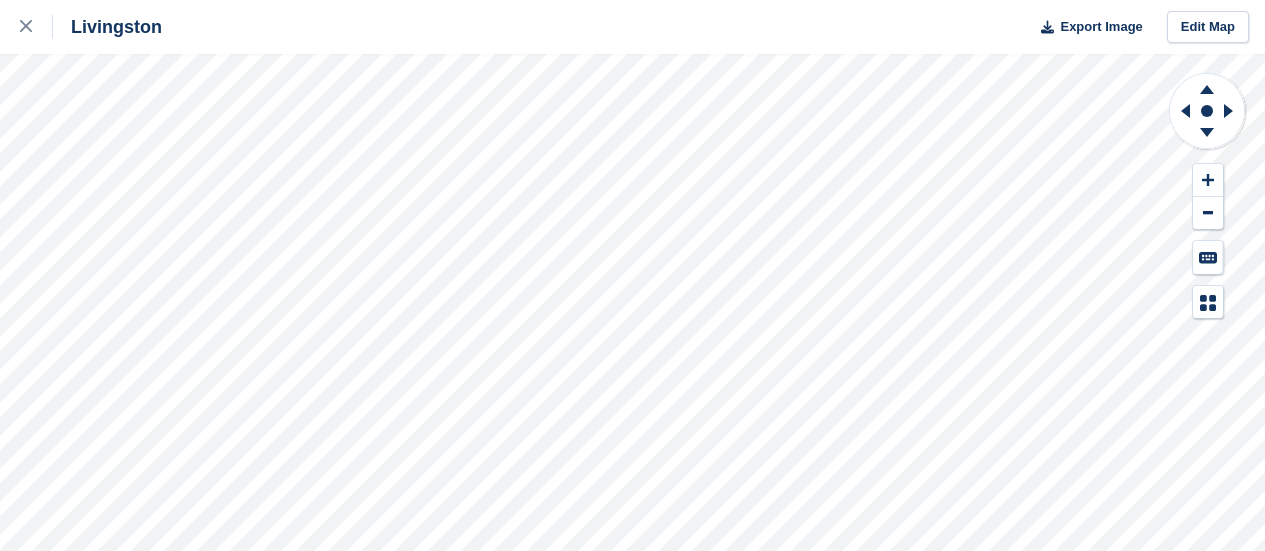 scroll, scrollTop: 0, scrollLeft: 0, axis: both 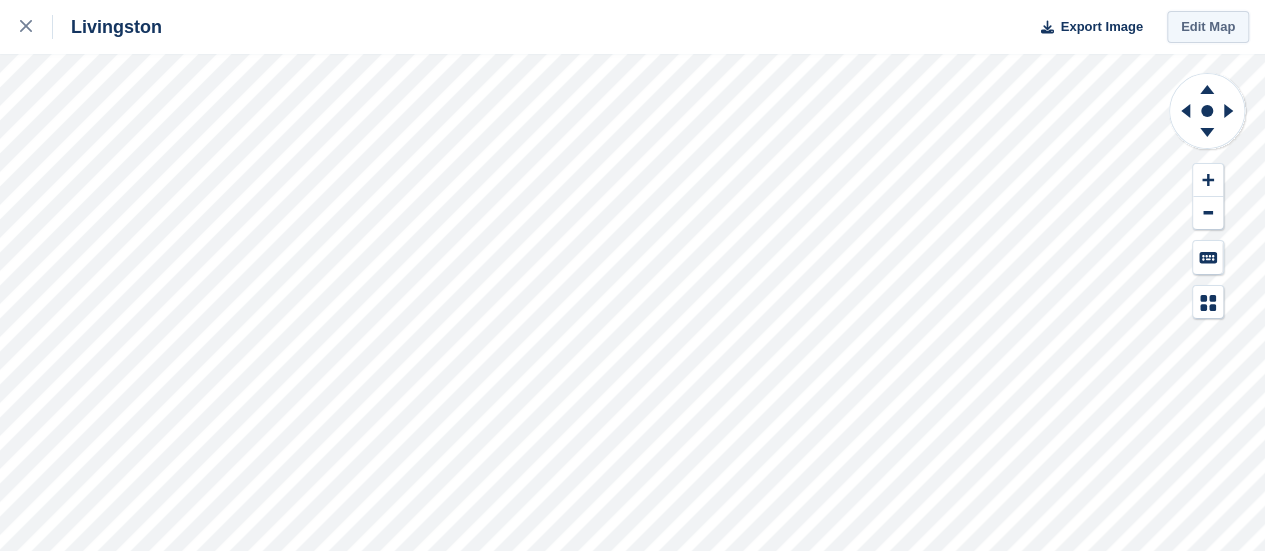 click on "Edit Map" at bounding box center (1208, 27) 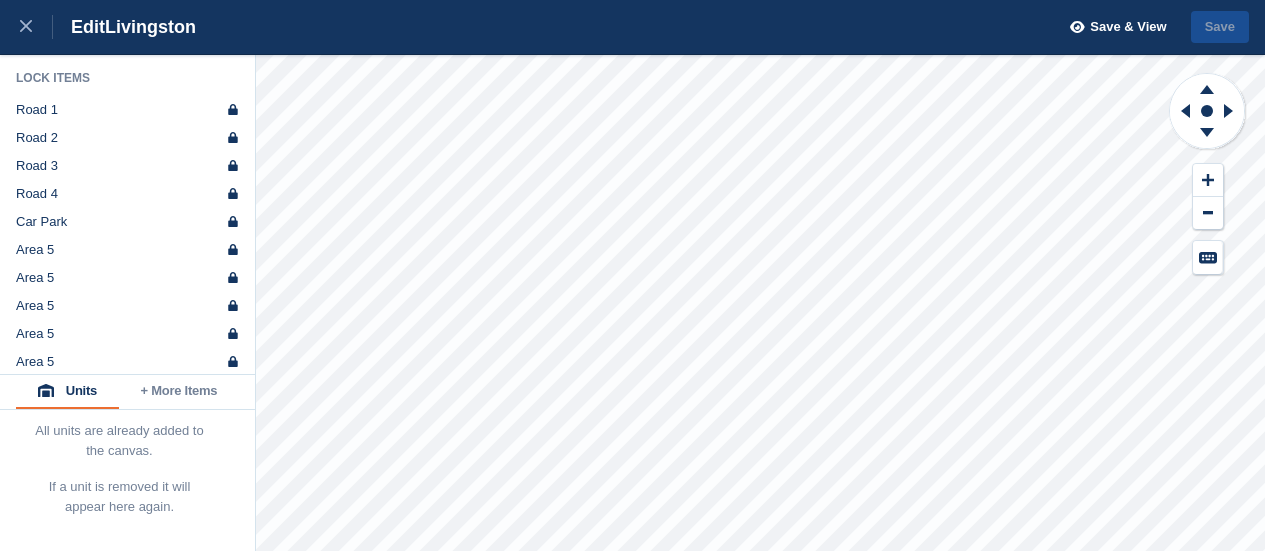 scroll, scrollTop: 0, scrollLeft: 0, axis: both 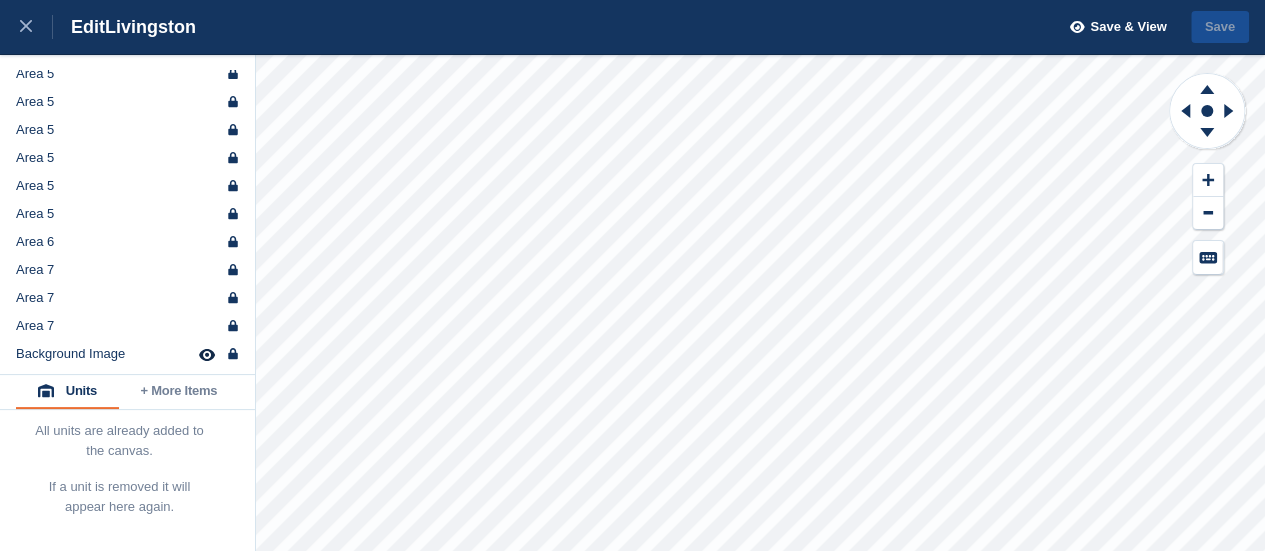 click on "Units" at bounding box center [67, 392] 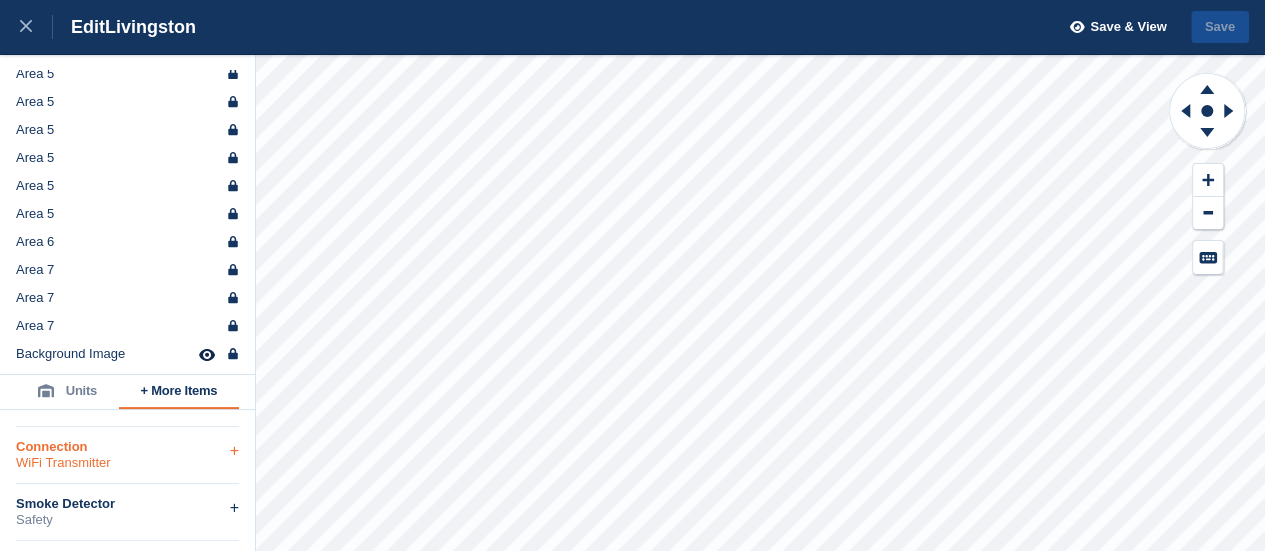 scroll, scrollTop: 903, scrollLeft: 0, axis: vertical 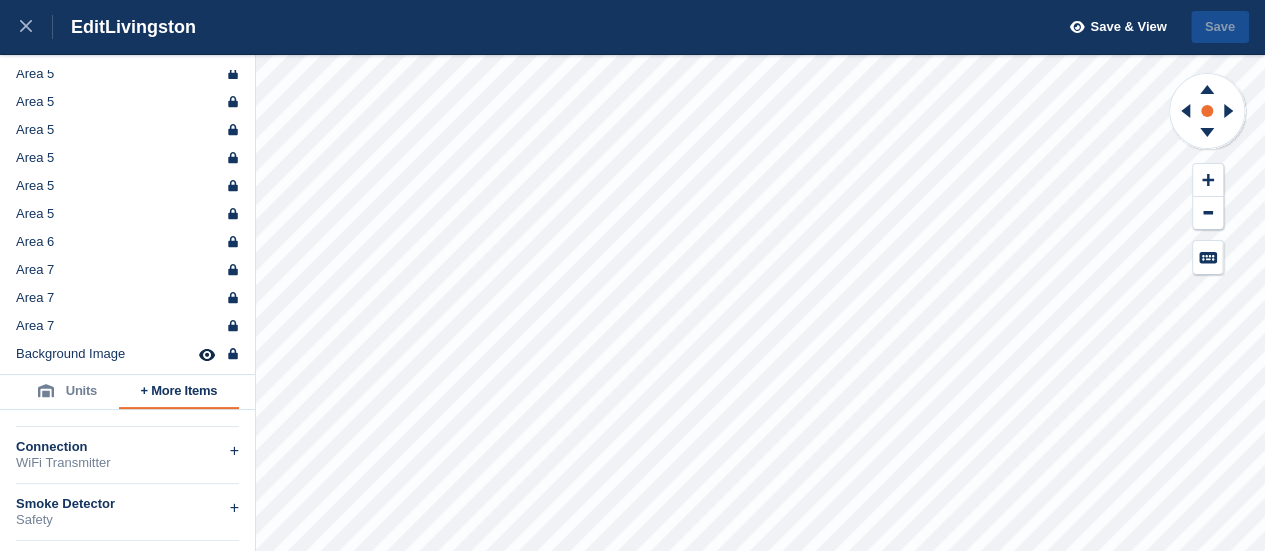 click 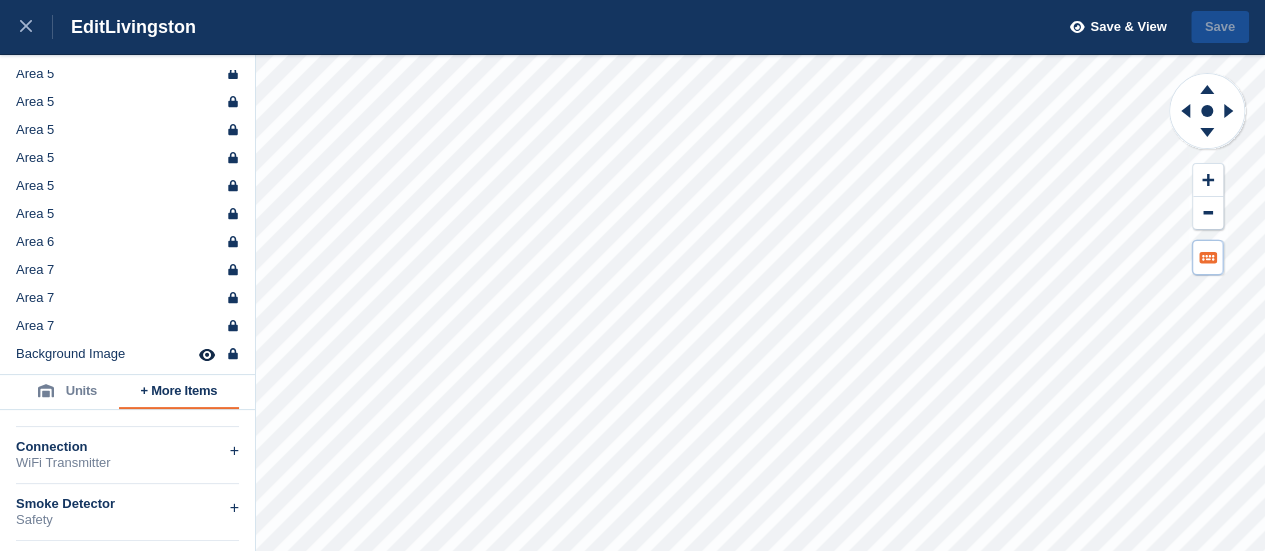 click 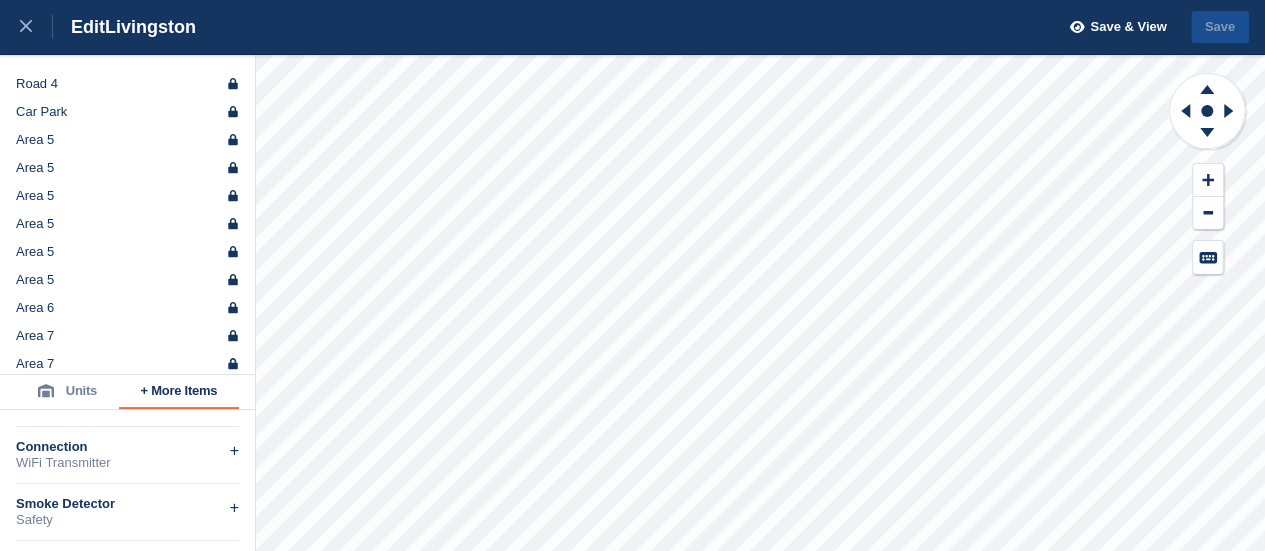 scroll, scrollTop: 191, scrollLeft: 0, axis: vertical 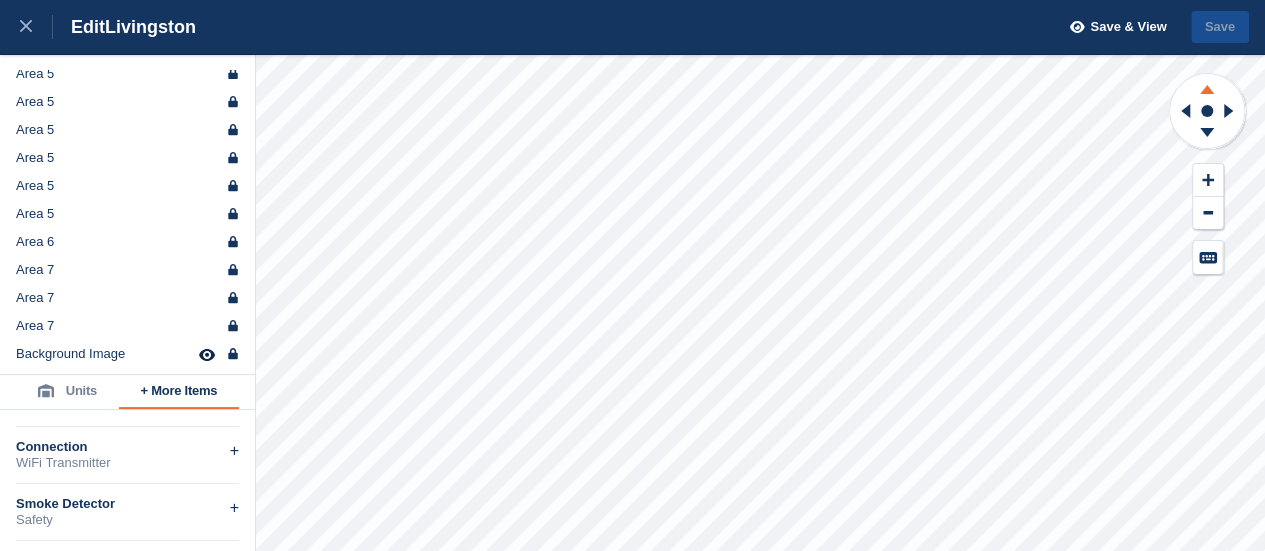 click 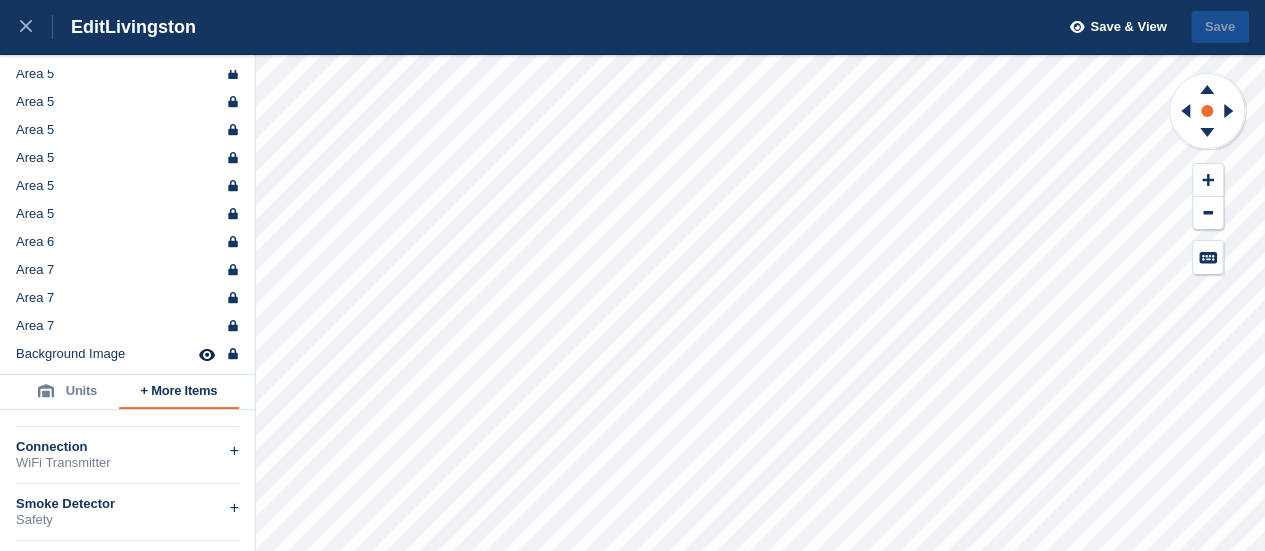 click 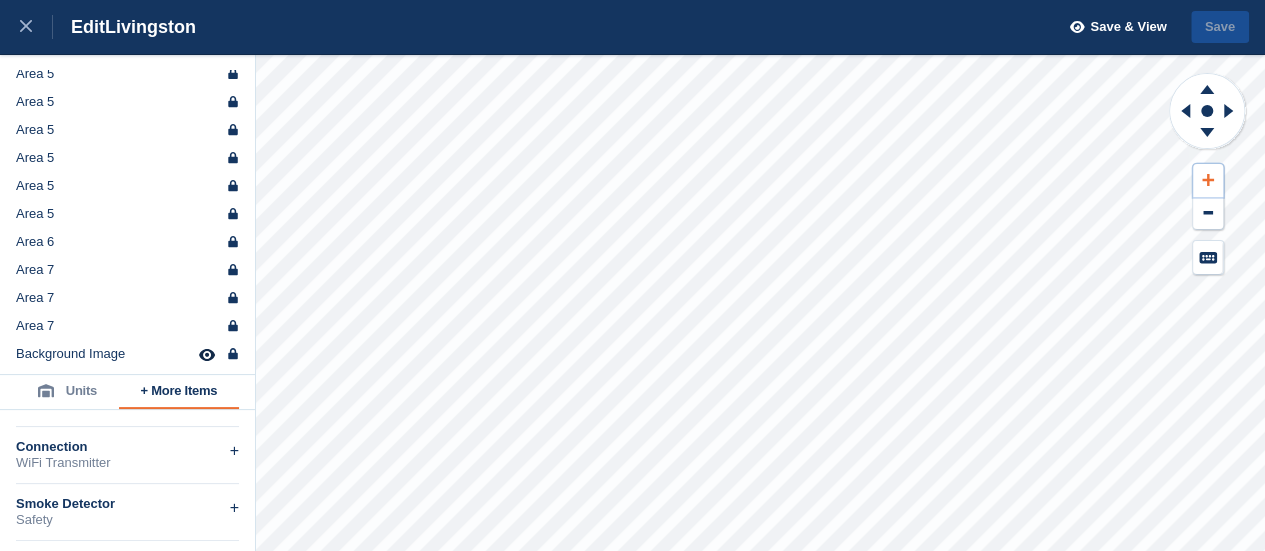 click 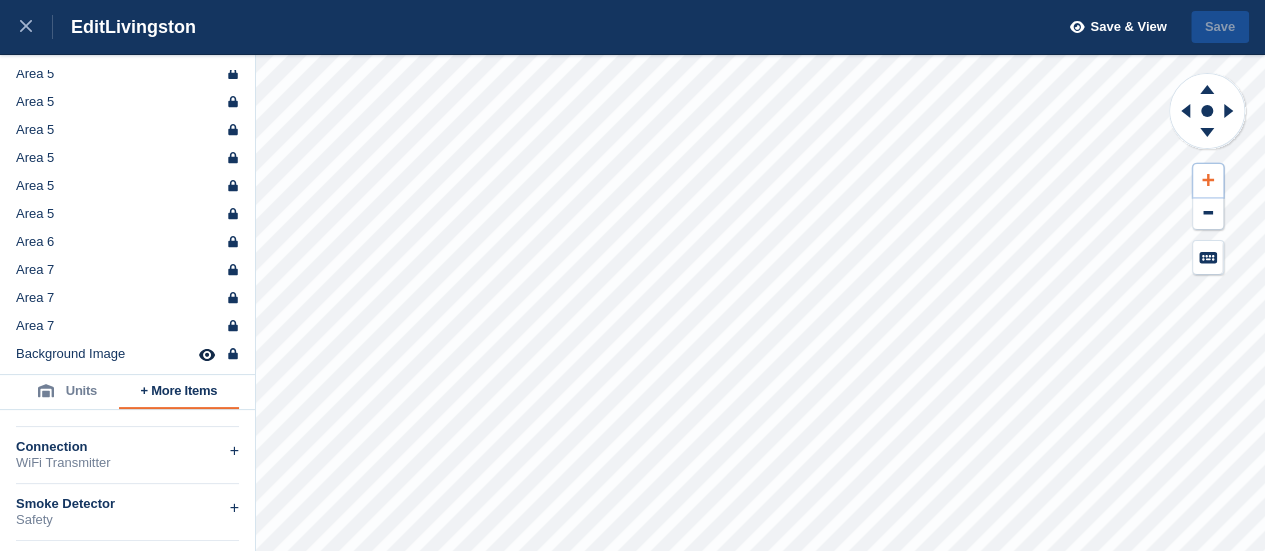 click 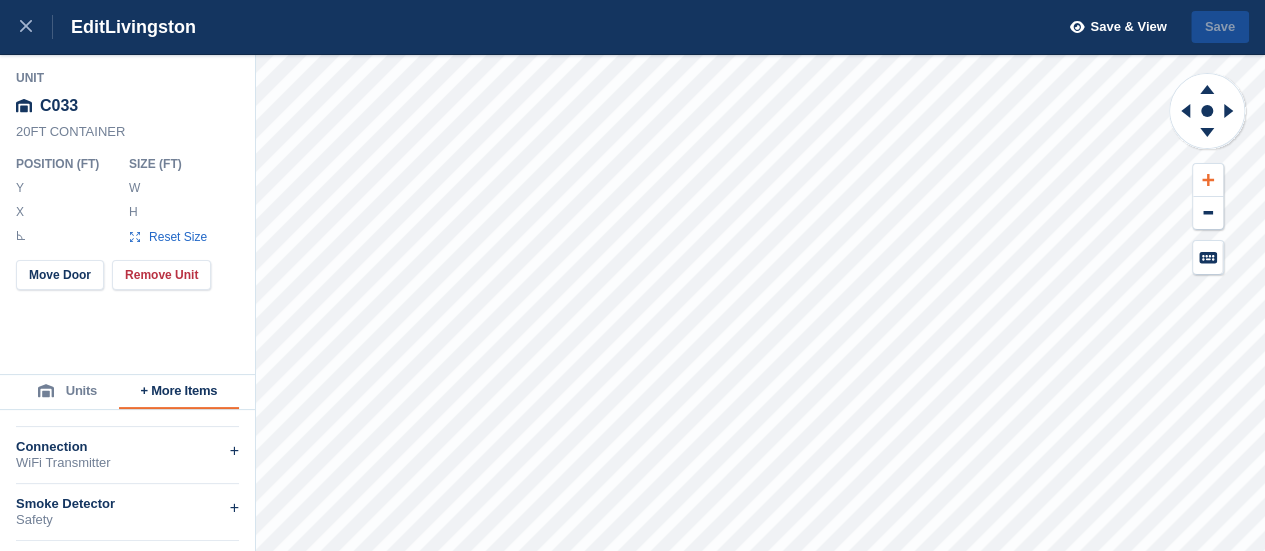type on "******" 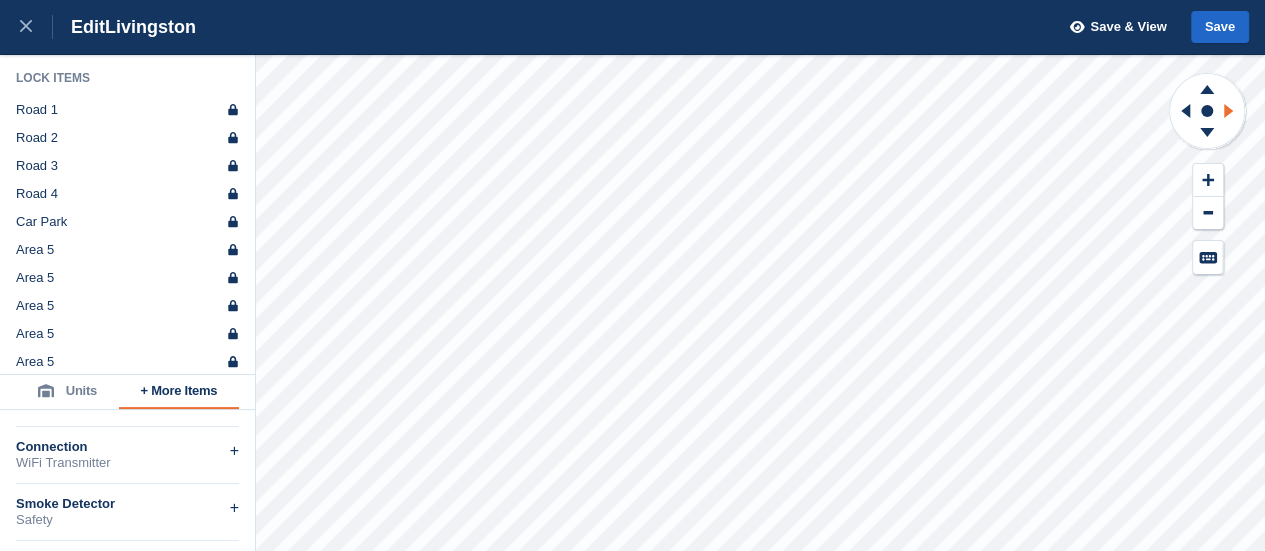 click 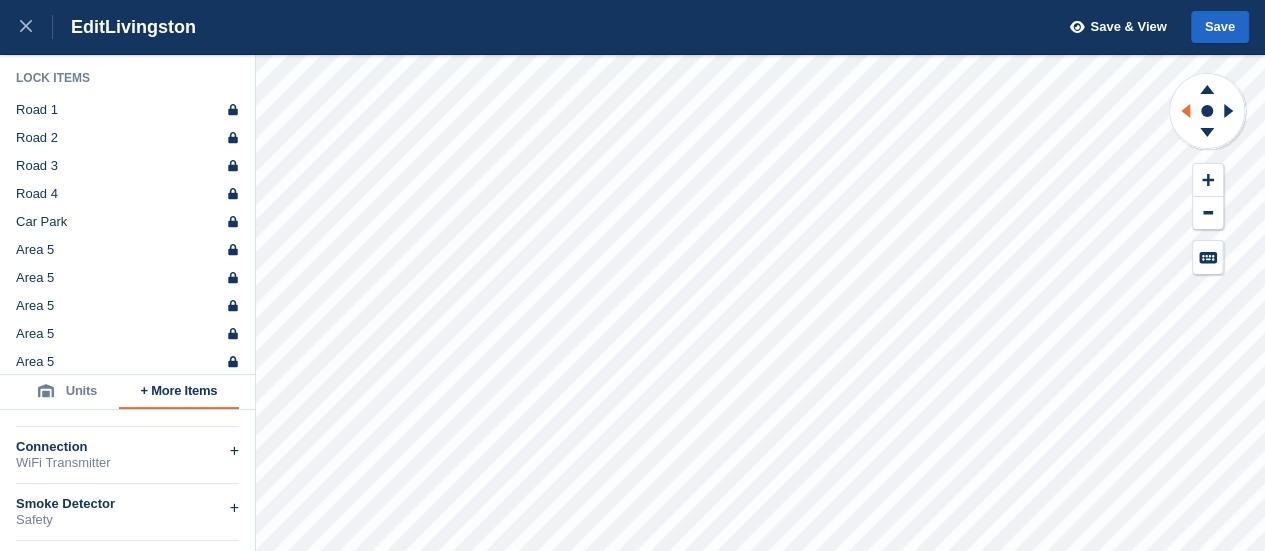 click 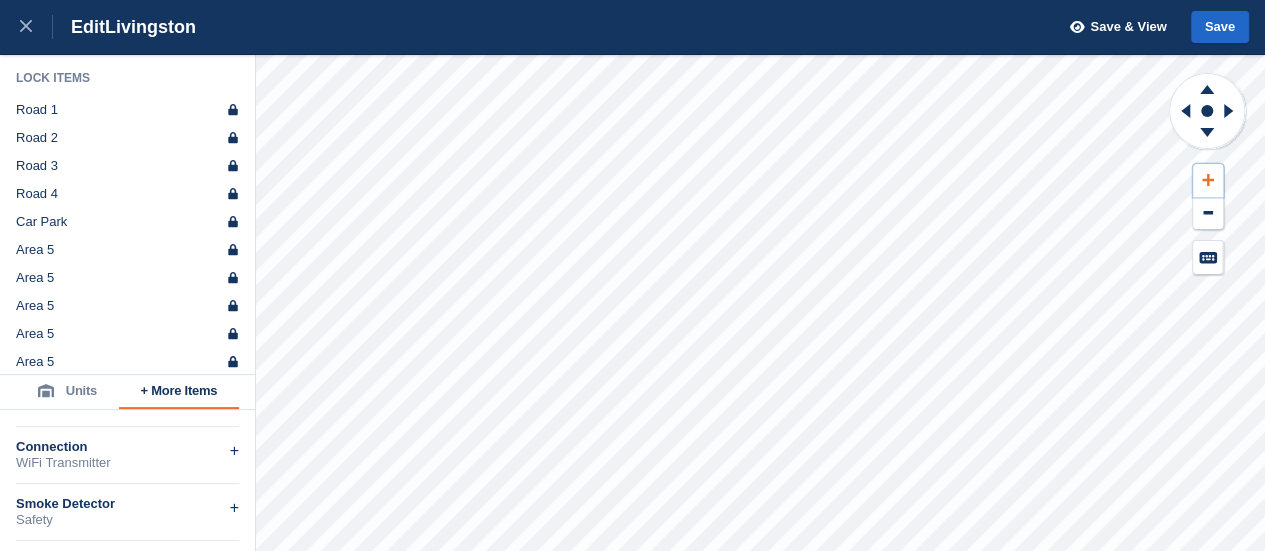 click 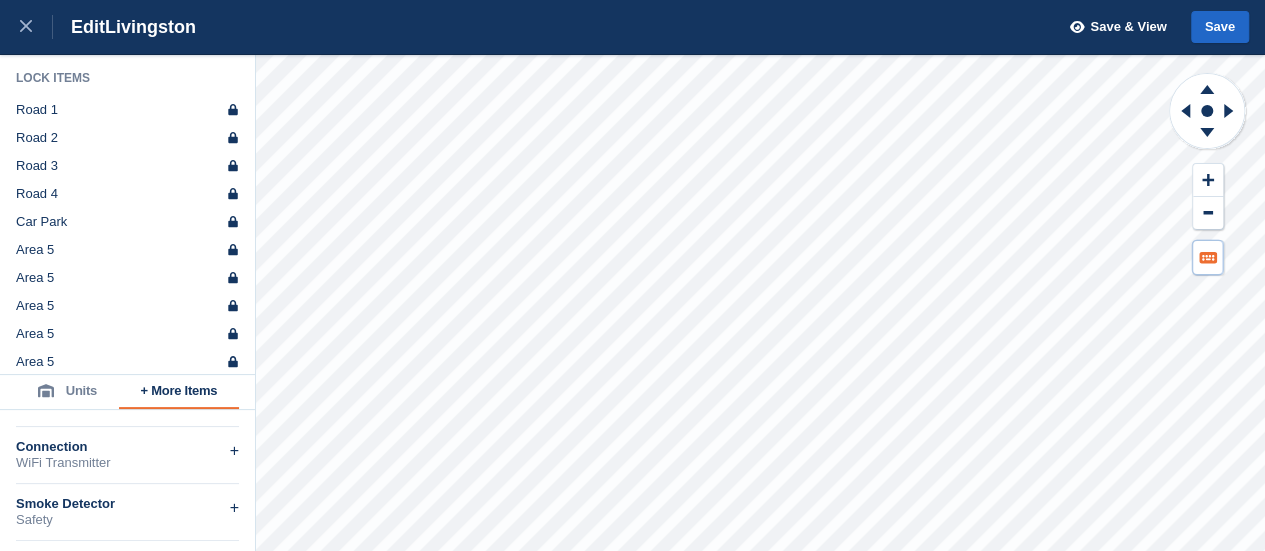 click 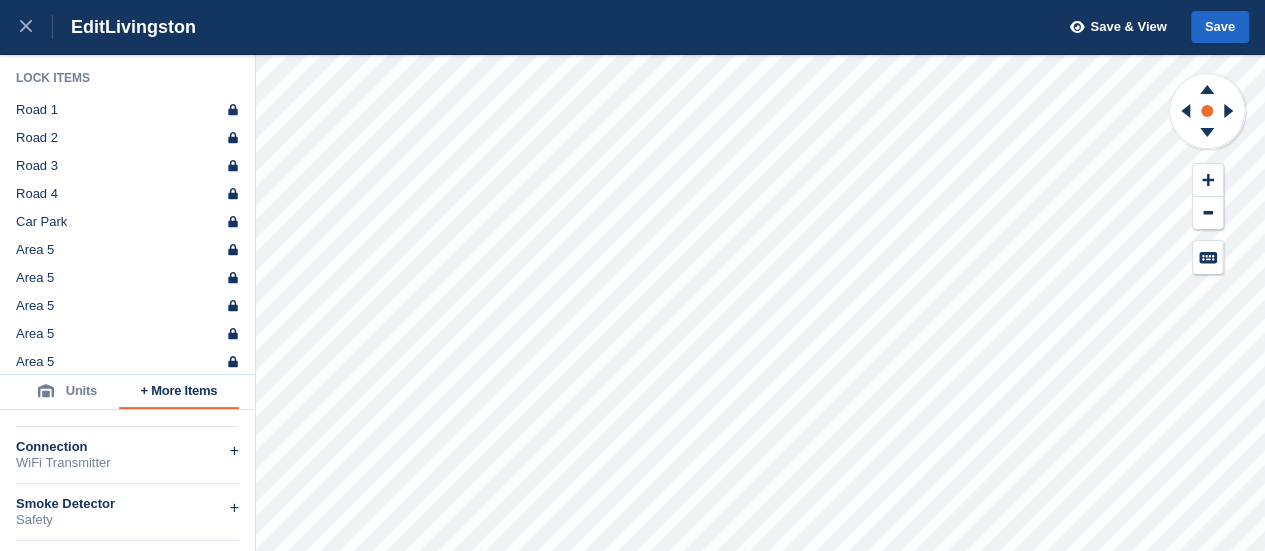 click 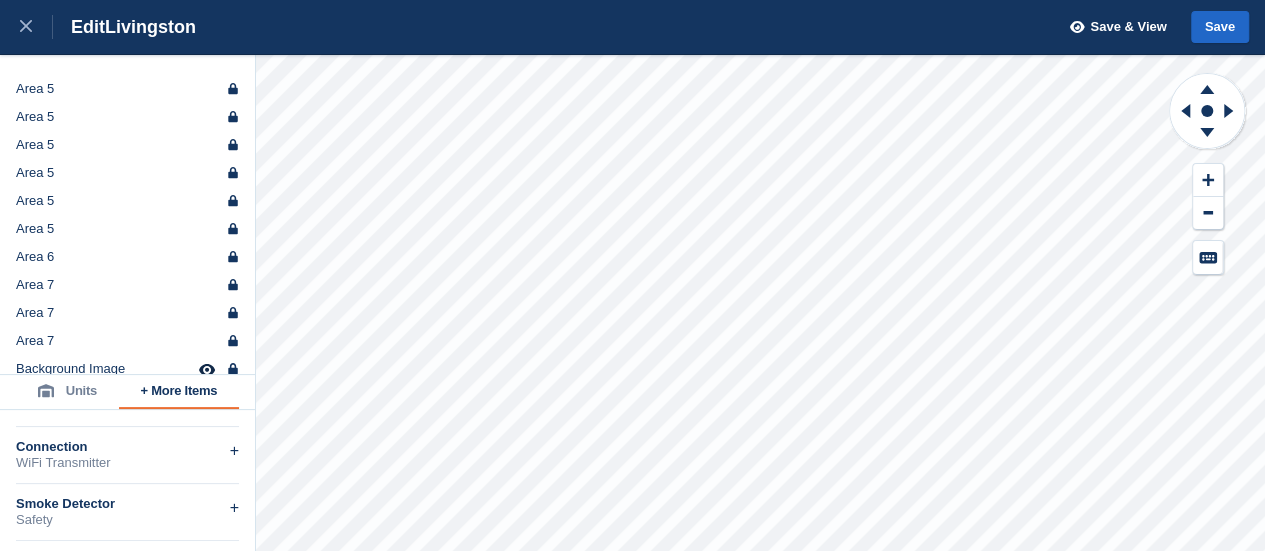 scroll, scrollTop: 191, scrollLeft: 0, axis: vertical 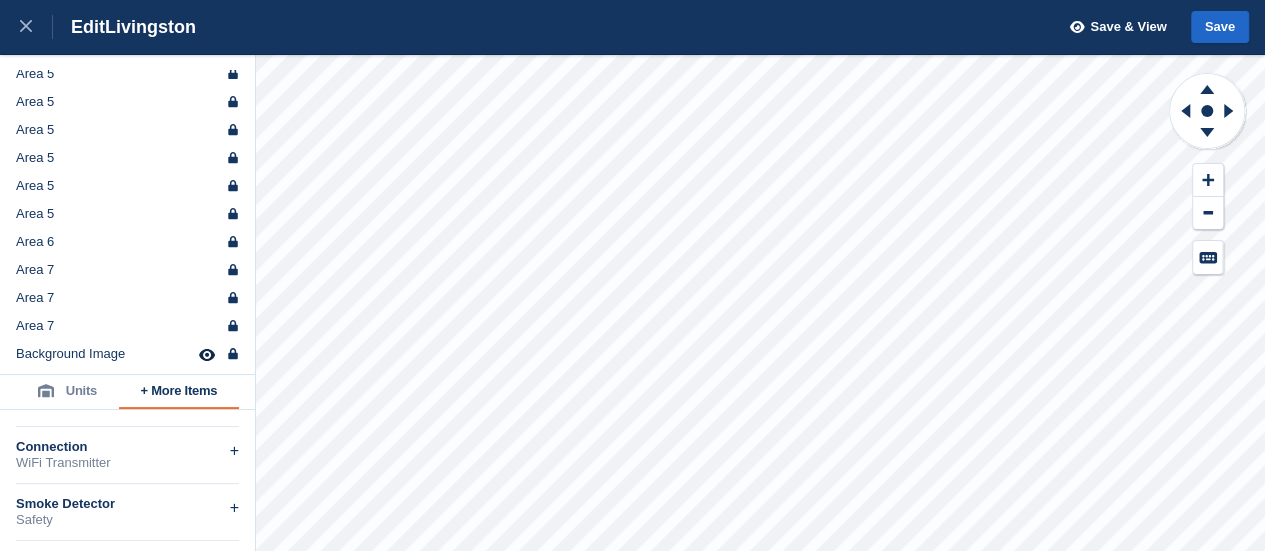 click on "Units" at bounding box center (67, 392) 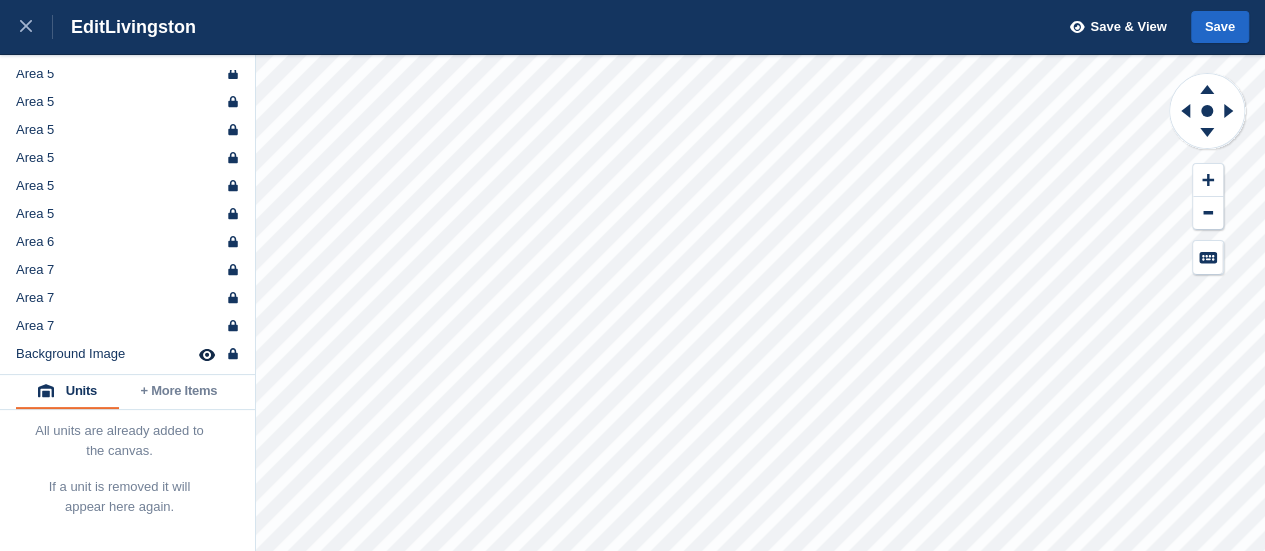 click on "Units" at bounding box center [67, 392] 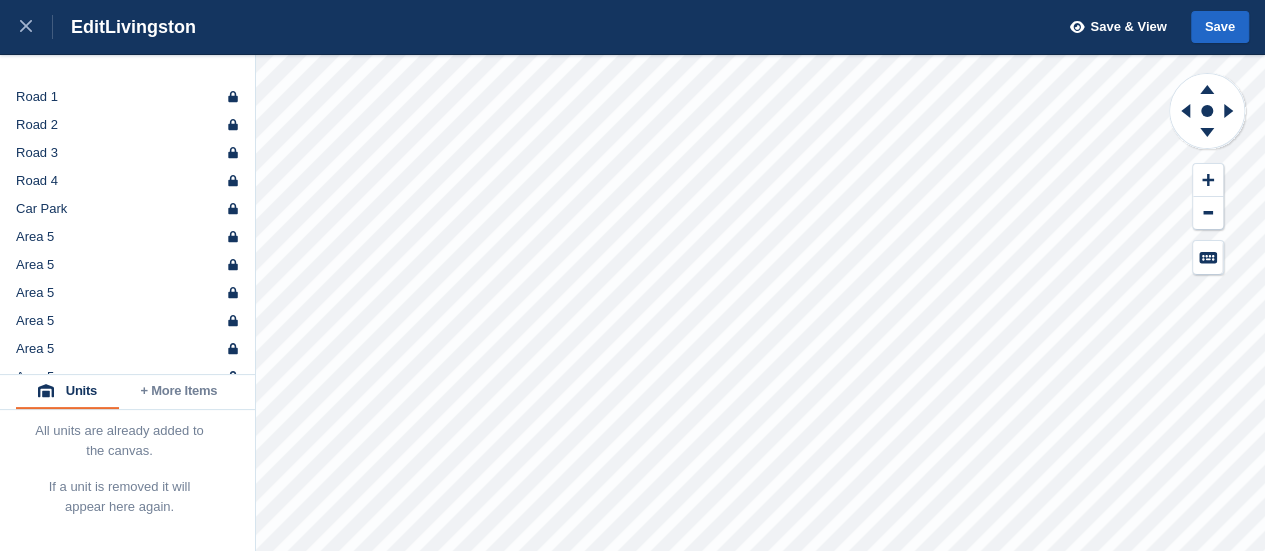 scroll, scrollTop: 0, scrollLeft: 0, axis: both 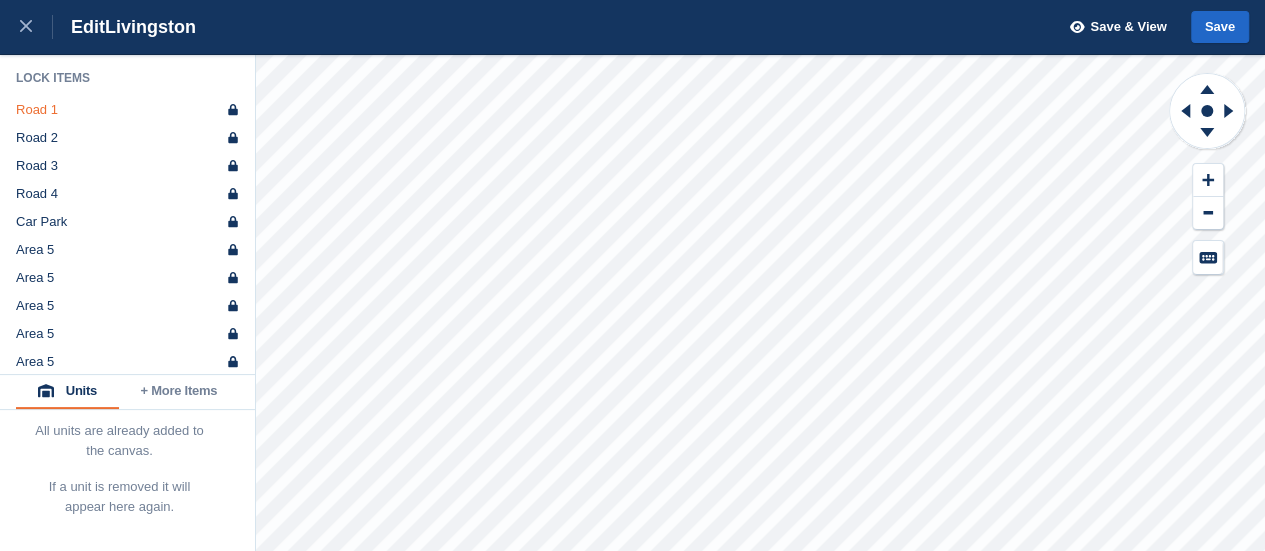 click on "Road 1" at bounding box center [37, 110] 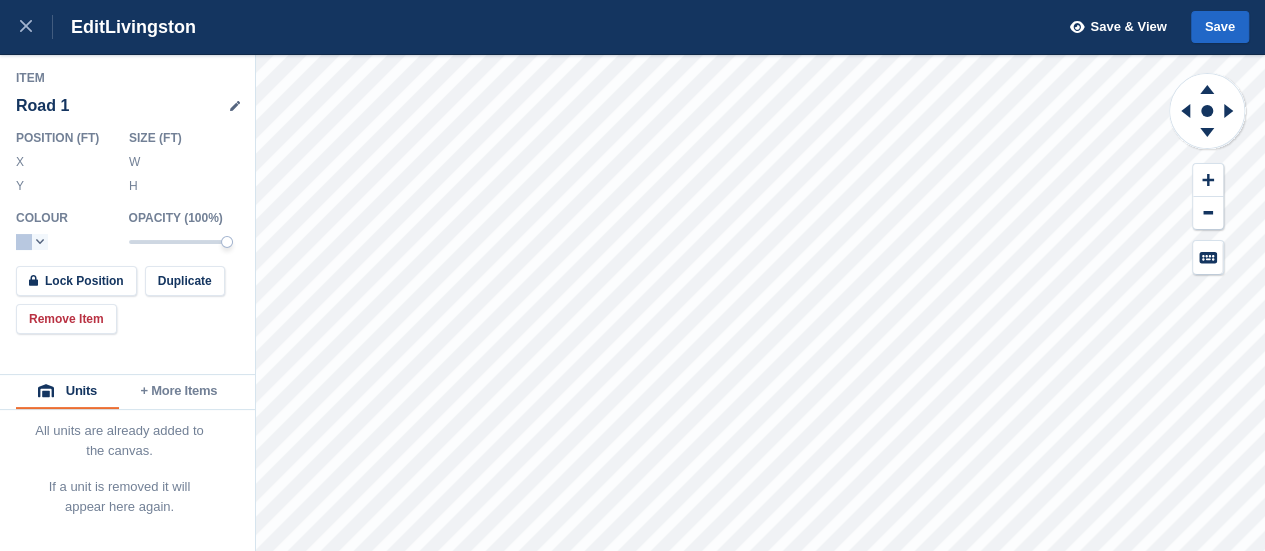 click on "Units" at bounding box center (67, 392) 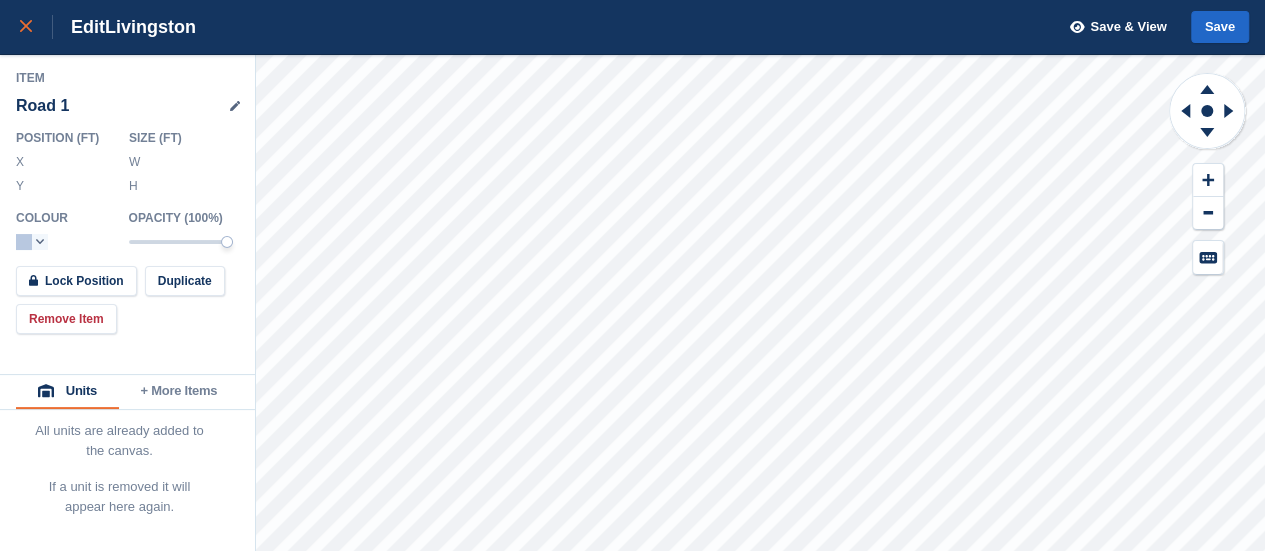 click at bounding box center [36, 27] 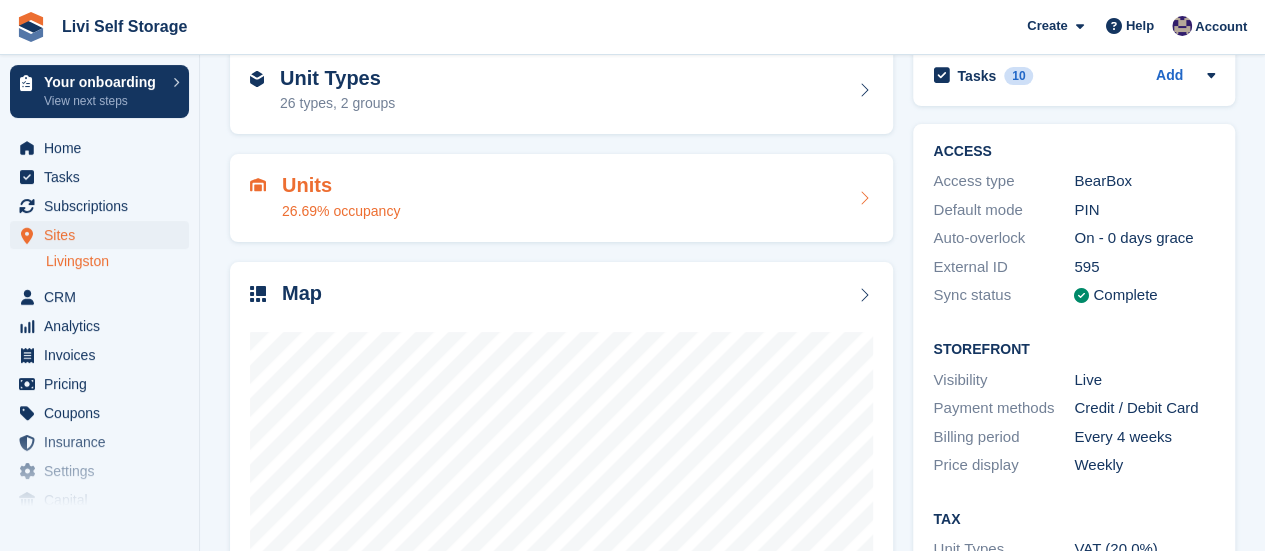 scroll, scrollTop: 200, scrollLeft: 0, axis: vertical 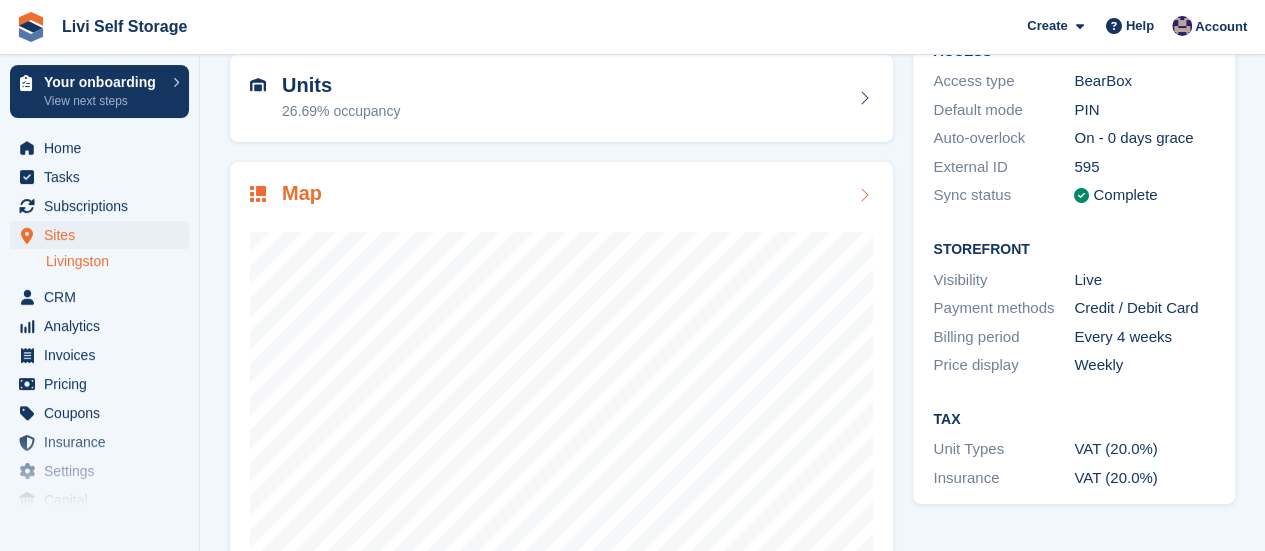 drag, startPoint x: 261, startPoint y: 192, endPoint x: 728, endPoint y: 205, distance: 467.1809 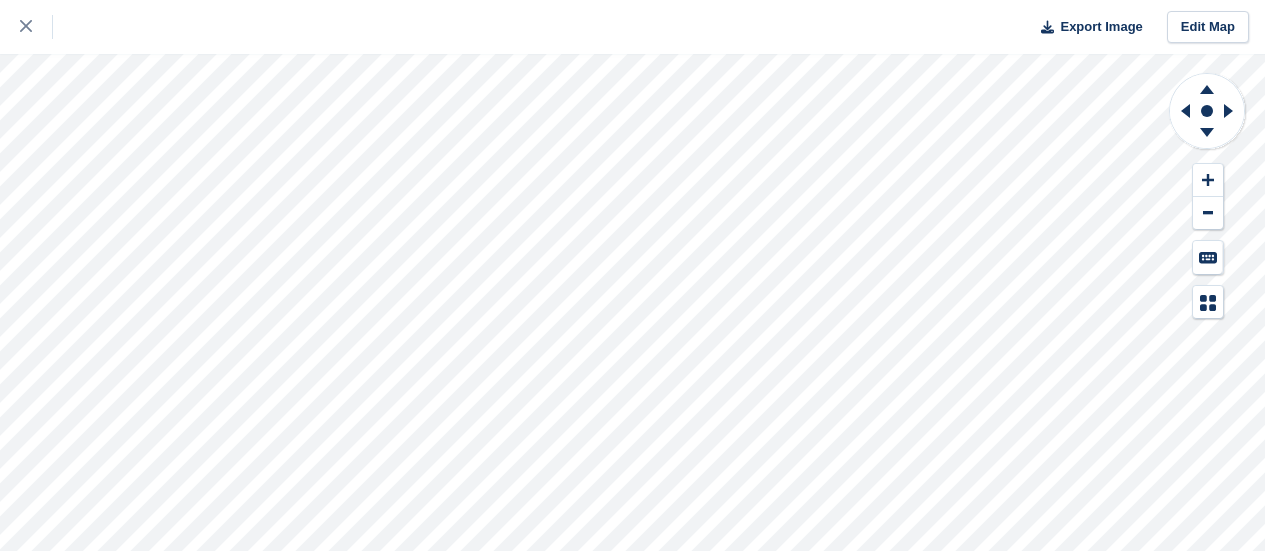 scroll, scrollTop: 0, scrollLeft: 0, axis: both 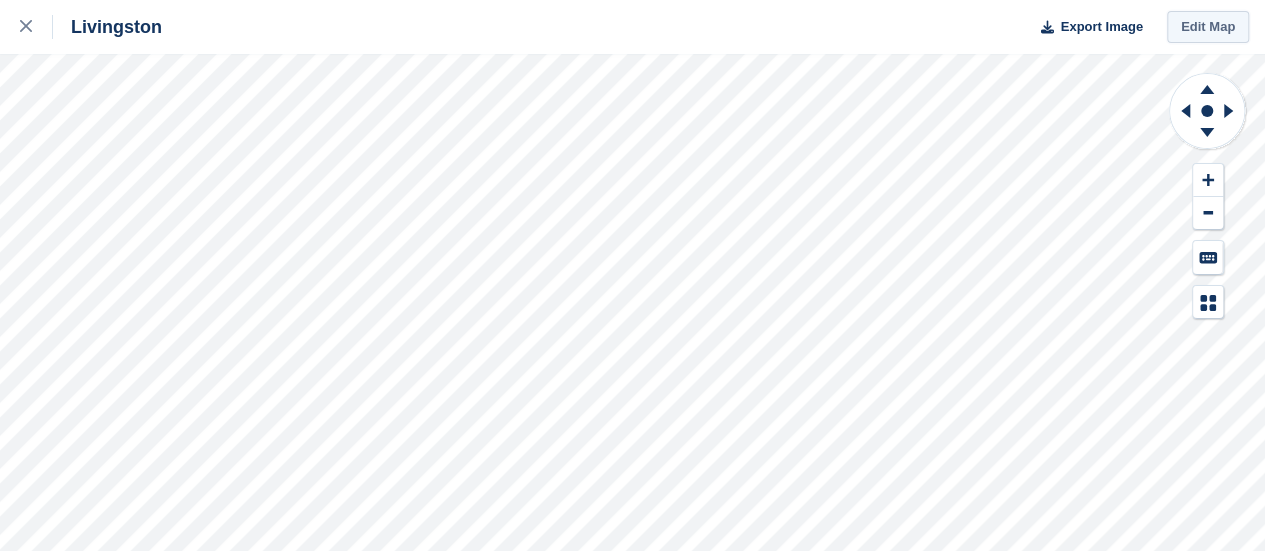 click on "Edit Map" at bounding box center (1208, 27) 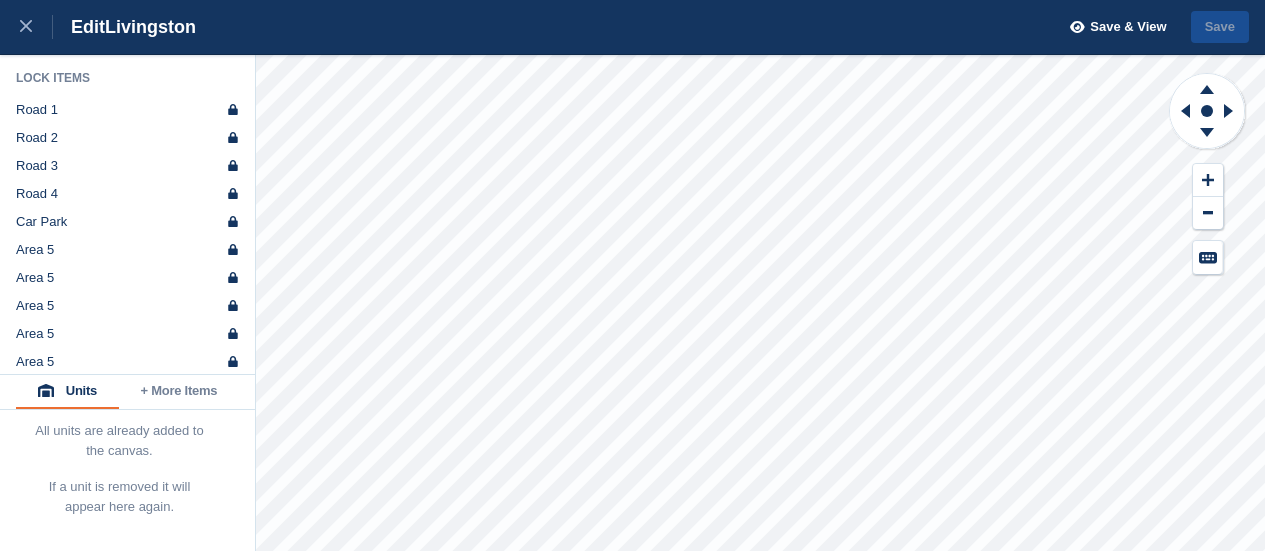 scroll, scrollTop: 0, scrollLeft: 0, axis: both 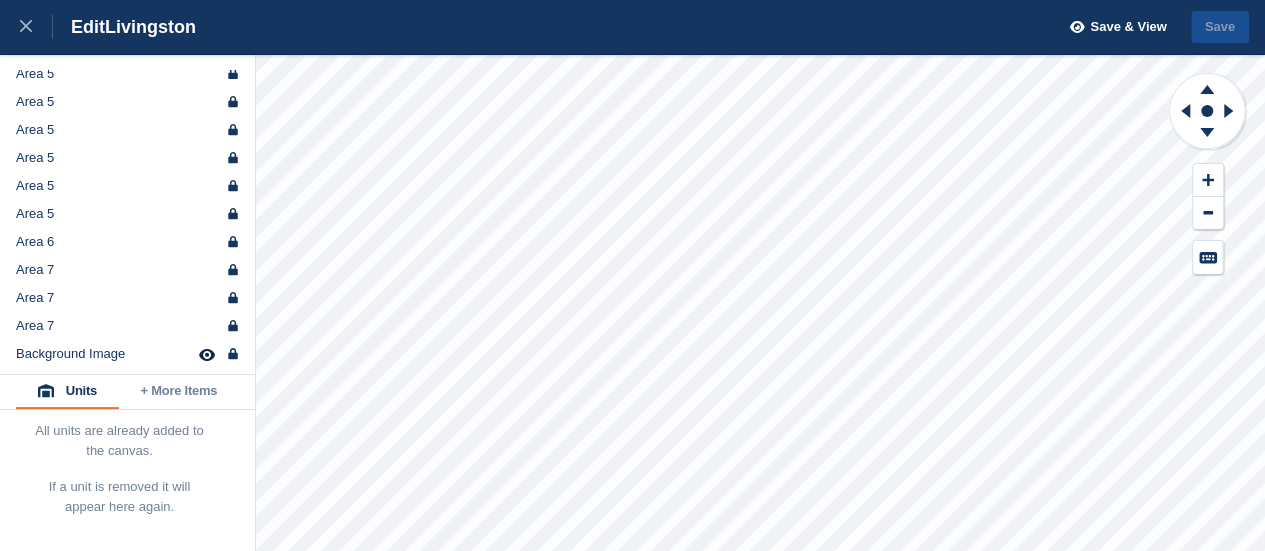 click on "Units" at bounding box center [67, 392] 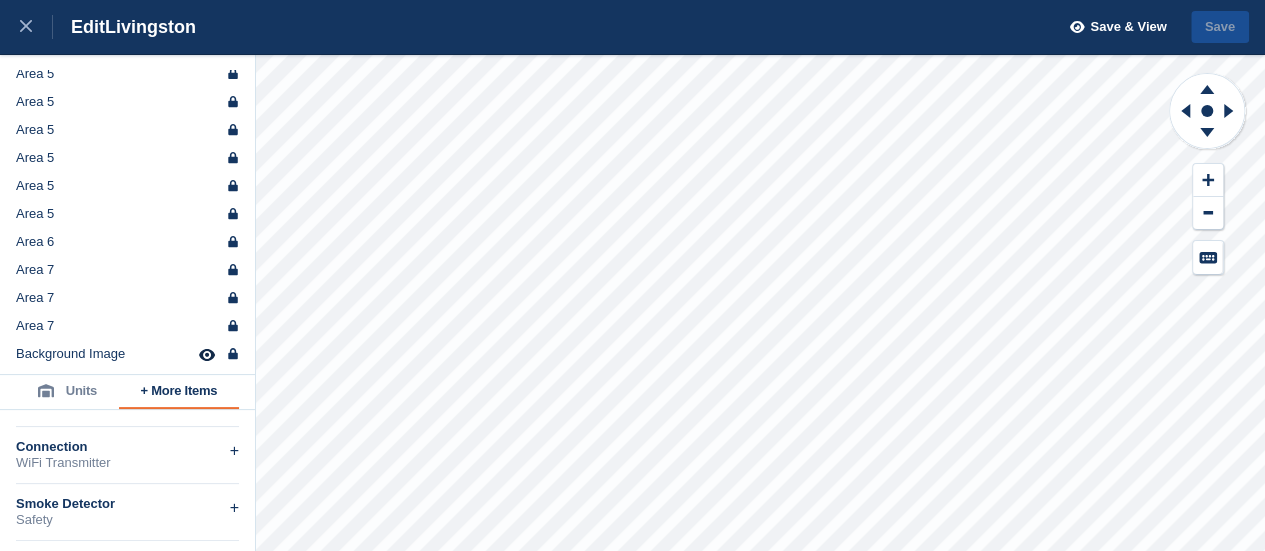 scroll, scrollTop: 903, scrollLeft: 0, axis: vertical 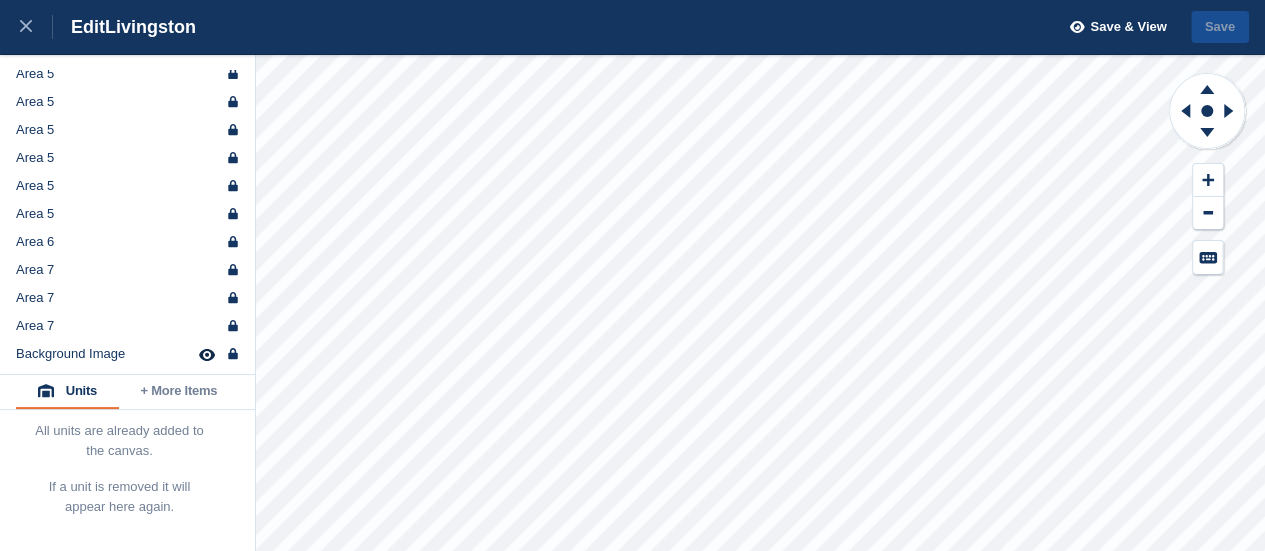 click on "Units" at bounding box center [67, 392] 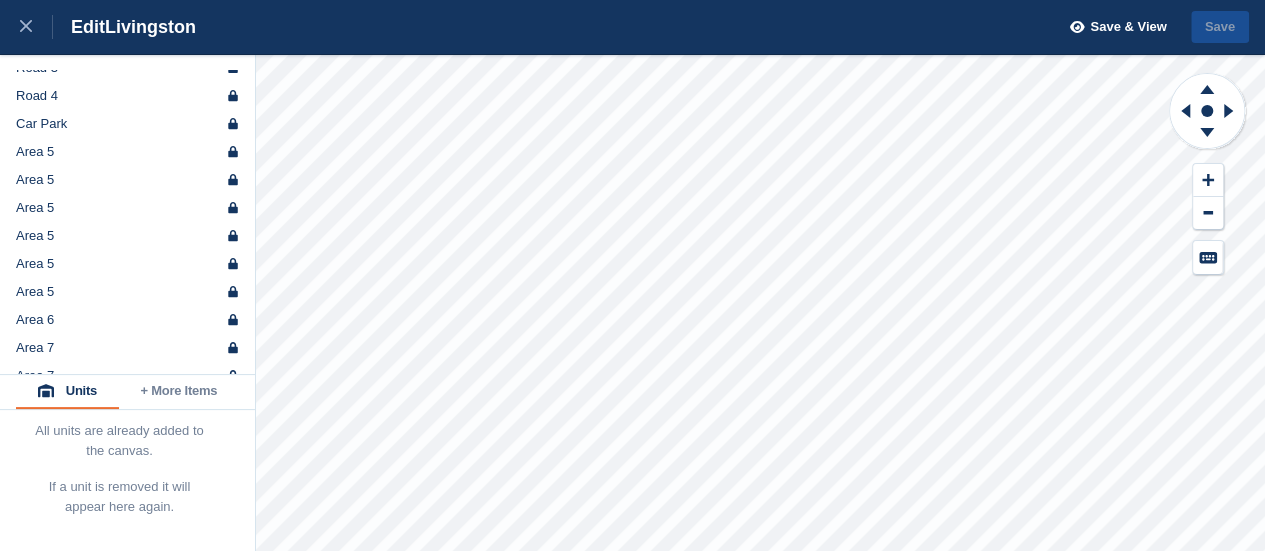 scroll, scrollTop: 191, scrollLeft: 0, axis: vertical 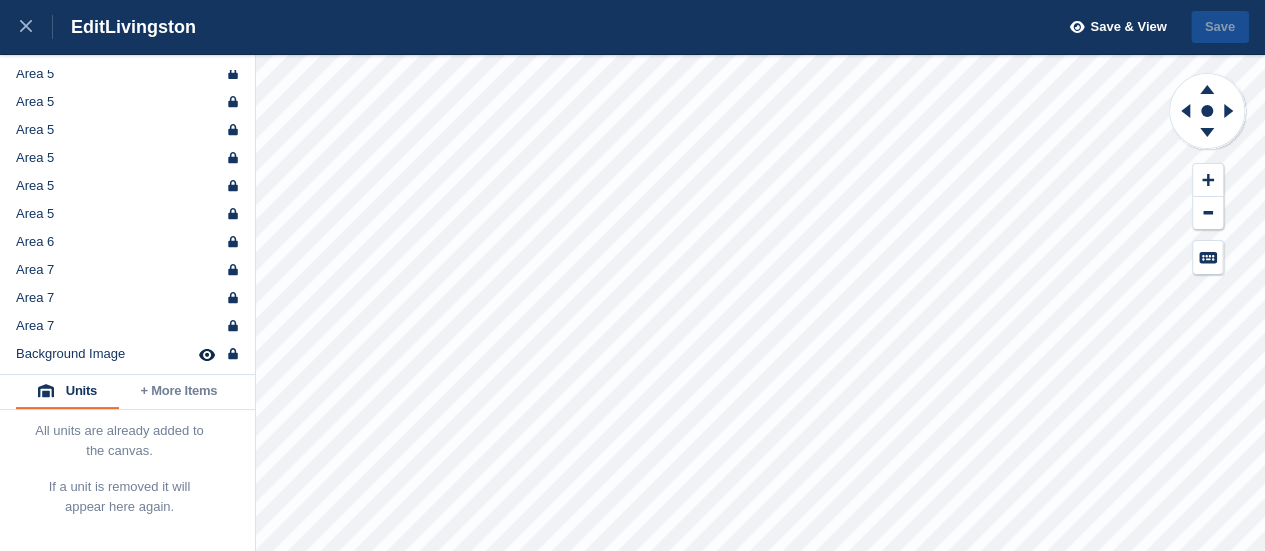 click on "Units" at bounding box center [67, 392] 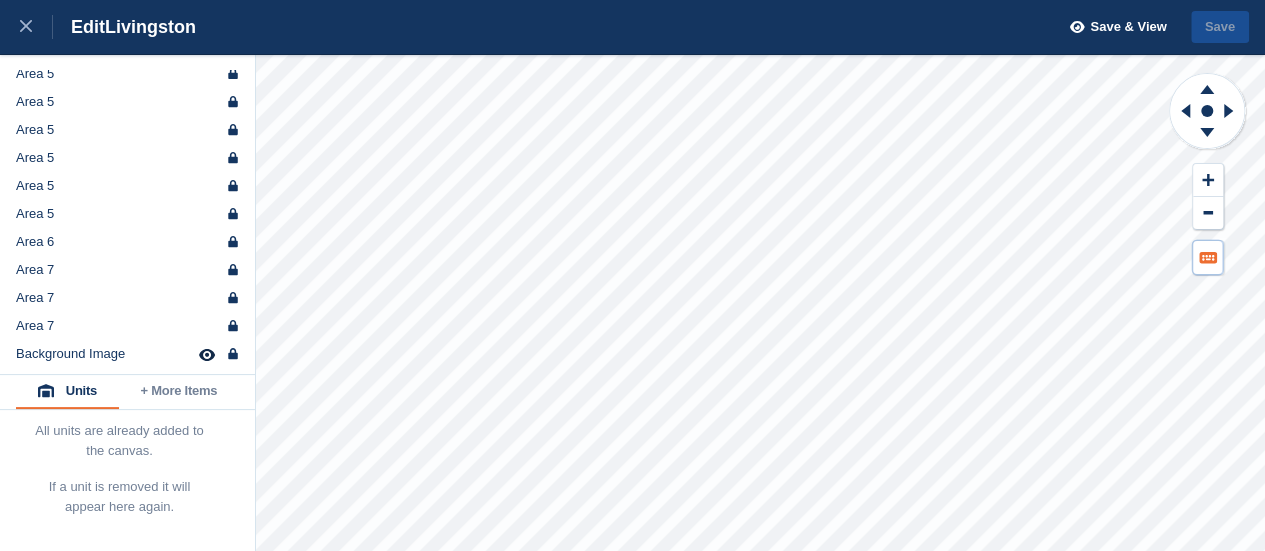 click 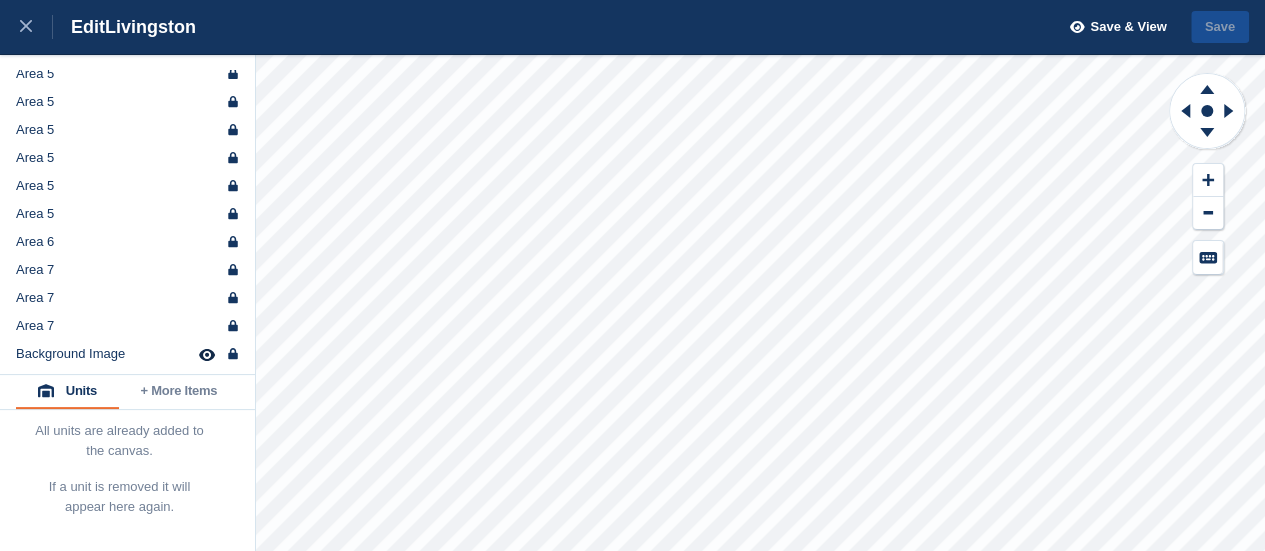 click on "+ More Items" at bounding box center [179, 392] 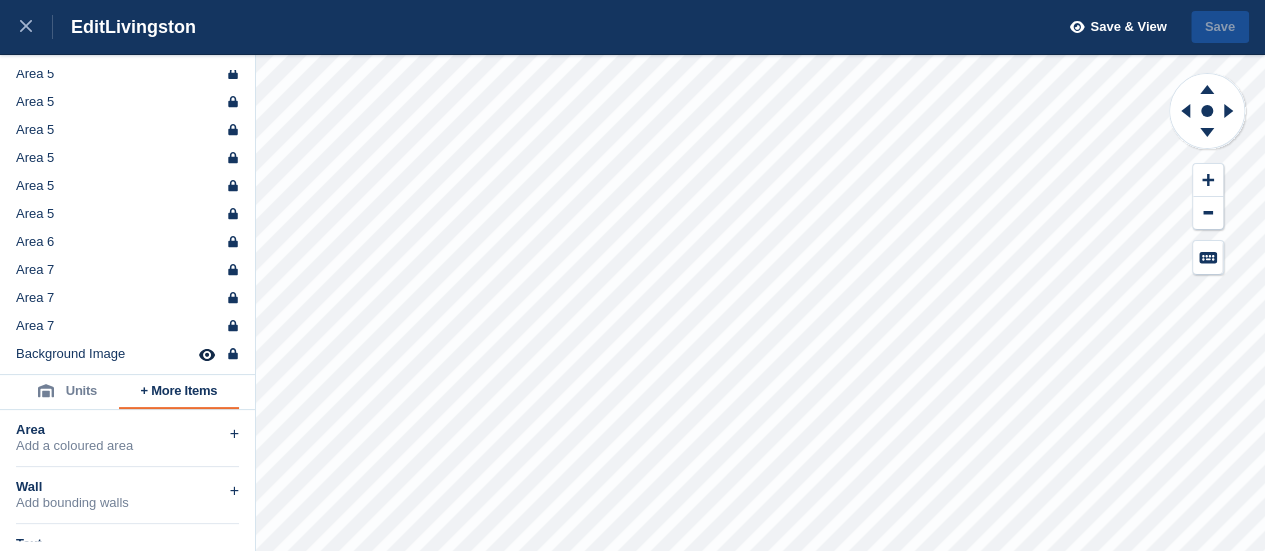 click on "Units" at bounding box center [67, 392] 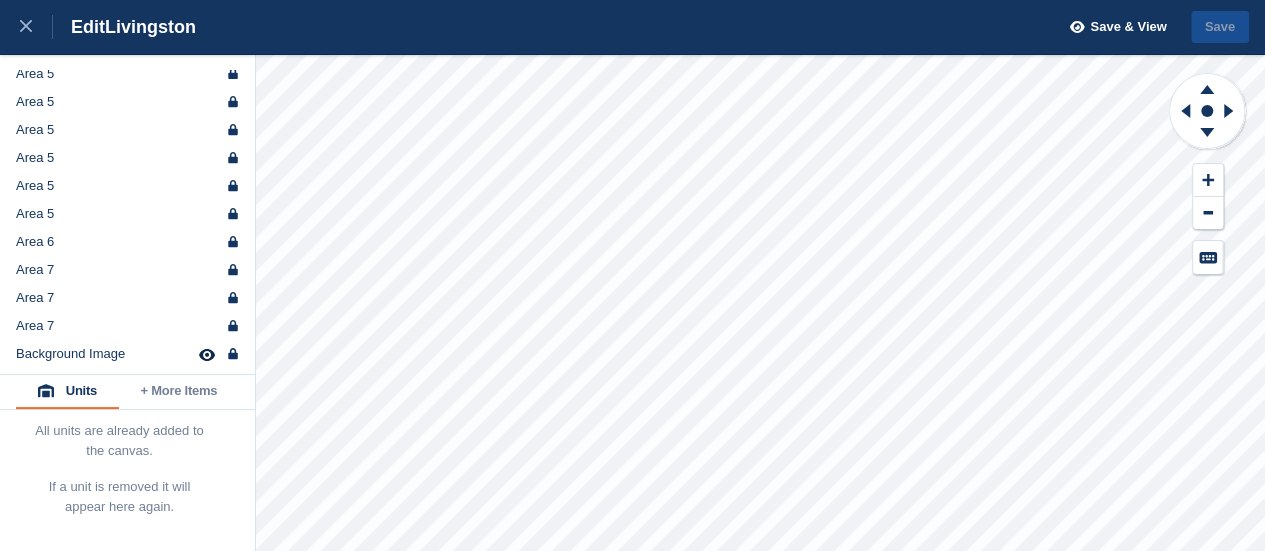 click on "Units" at bounding box center (67, 392) 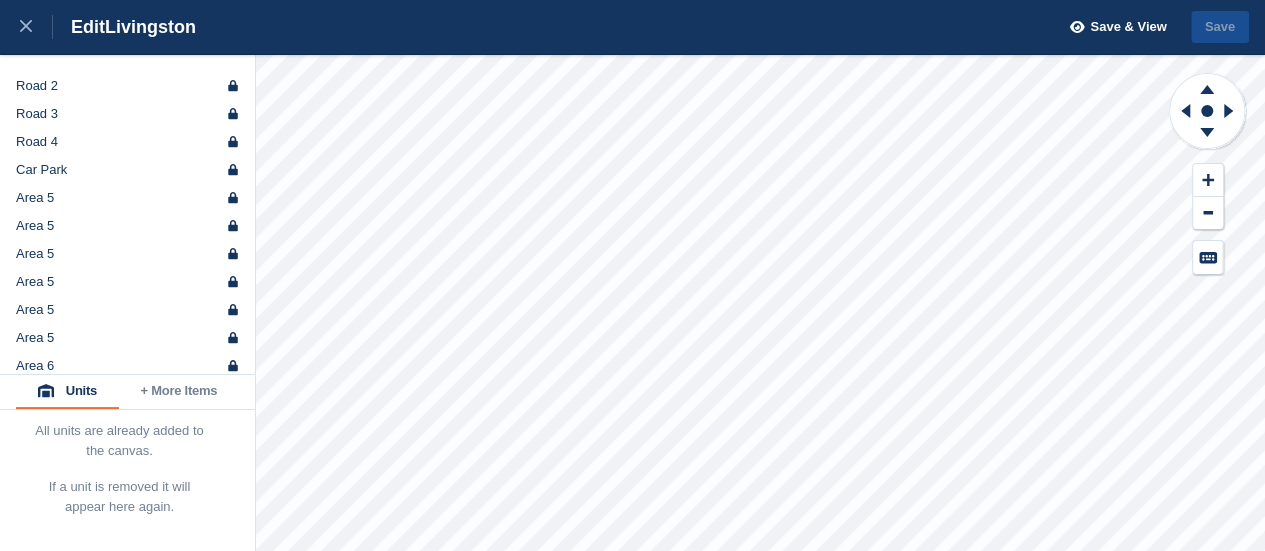 scroll, scrollTop: 0, scrollLeft: 0, axis: both 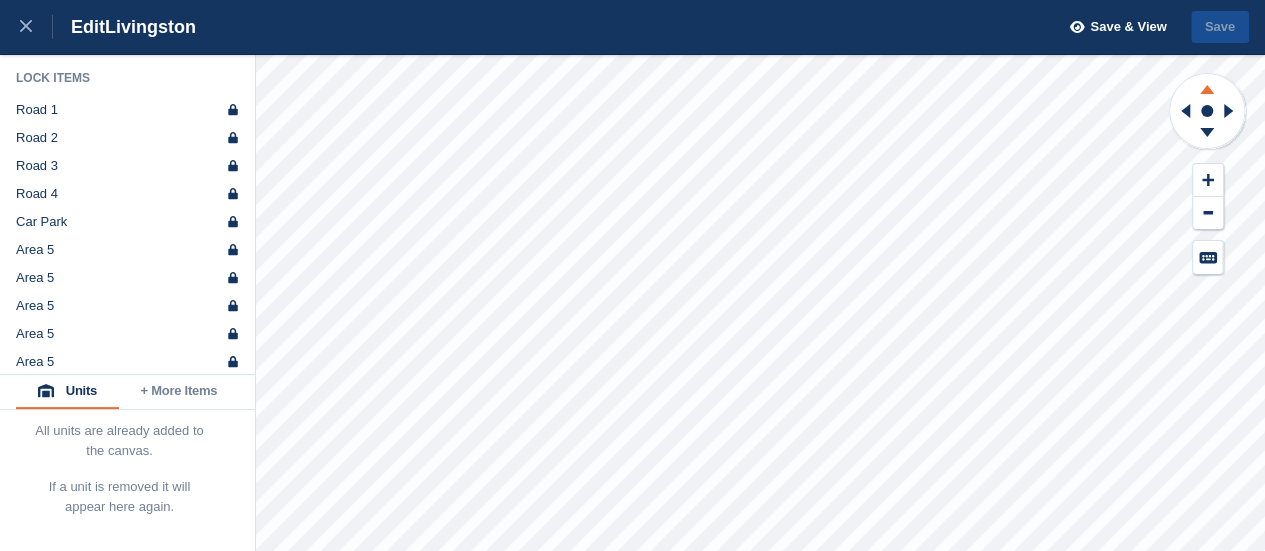 click 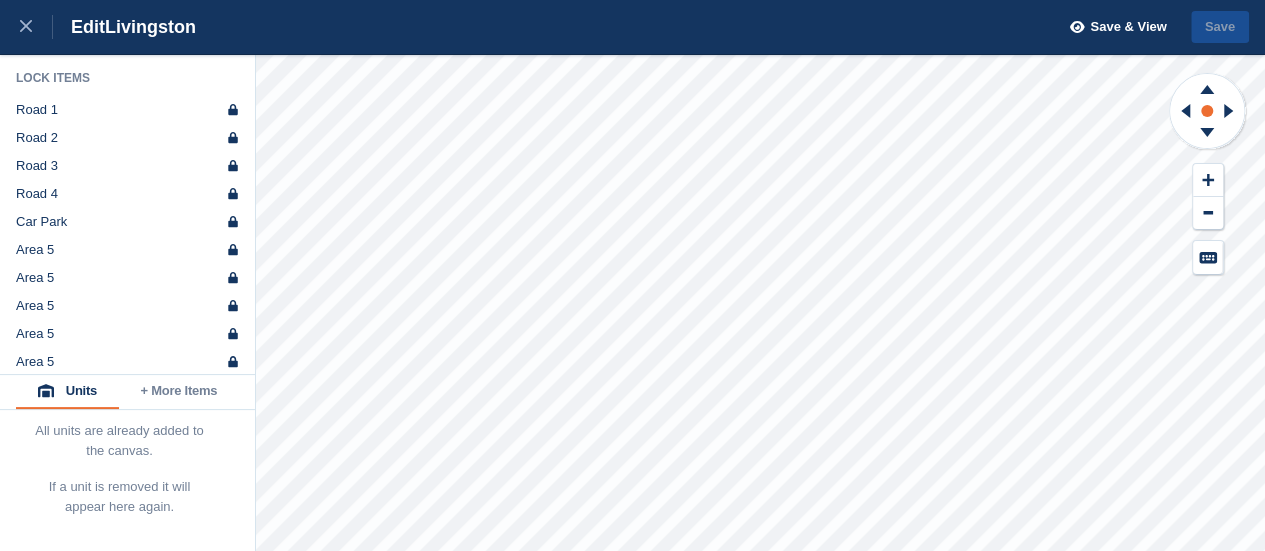 click 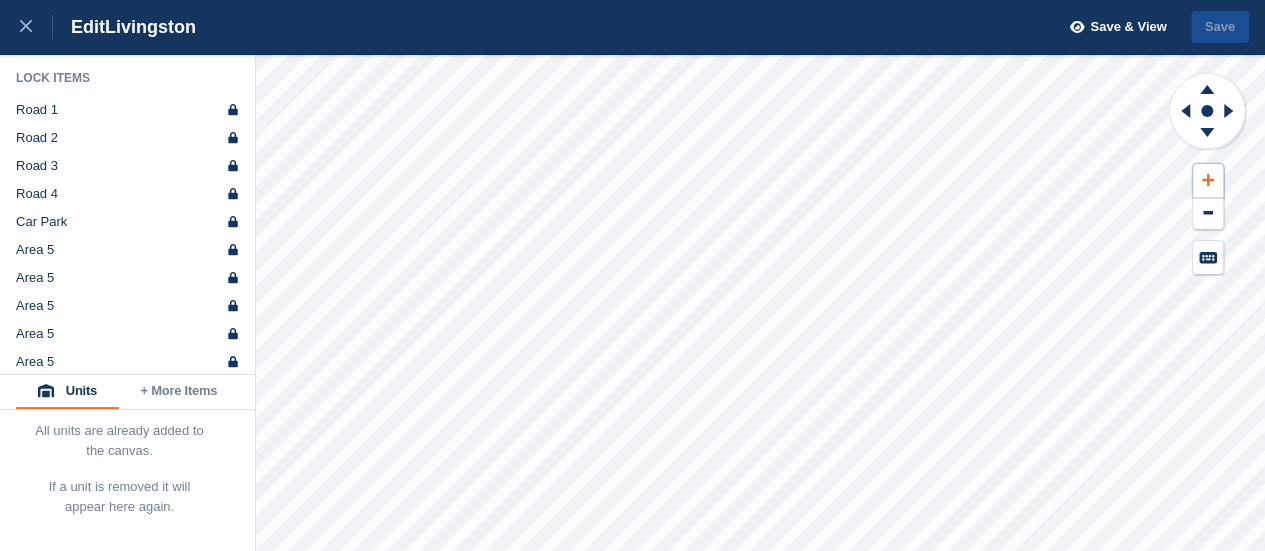 click 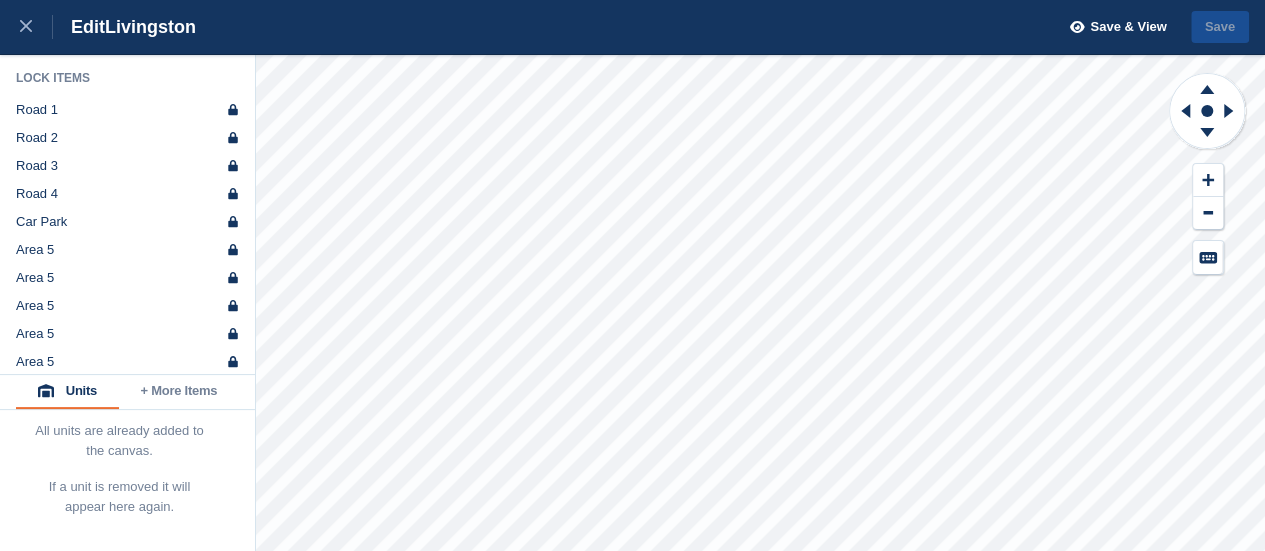 click on "Units" at bounding box center (67, 392) 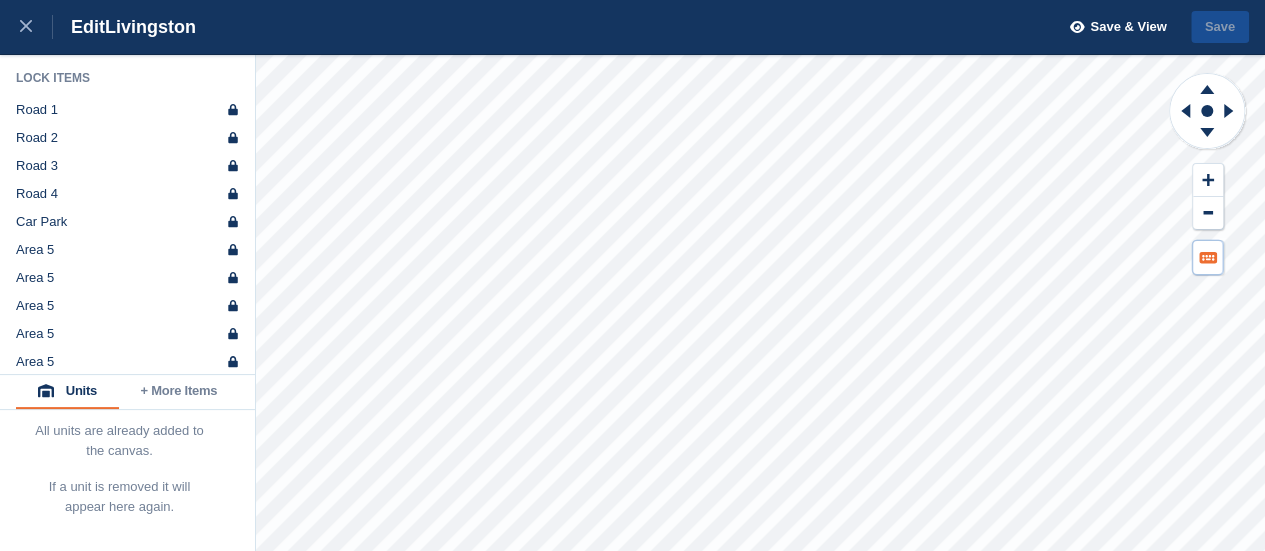 click 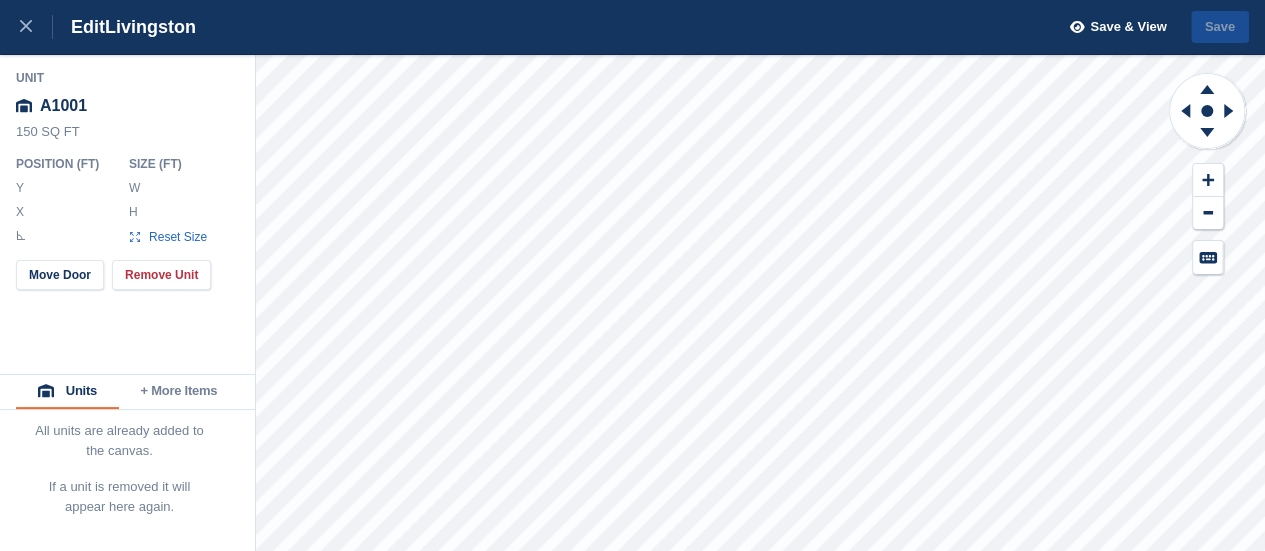 type on "********" 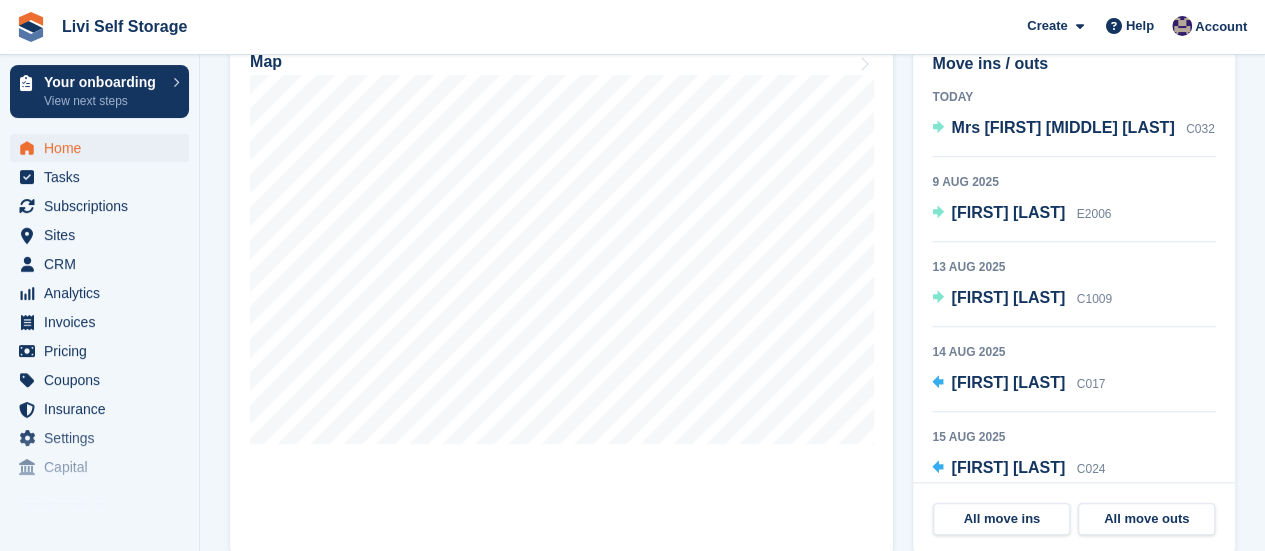 scroll, scrollTop: 600, scrollLeft: 0, axis: vertical 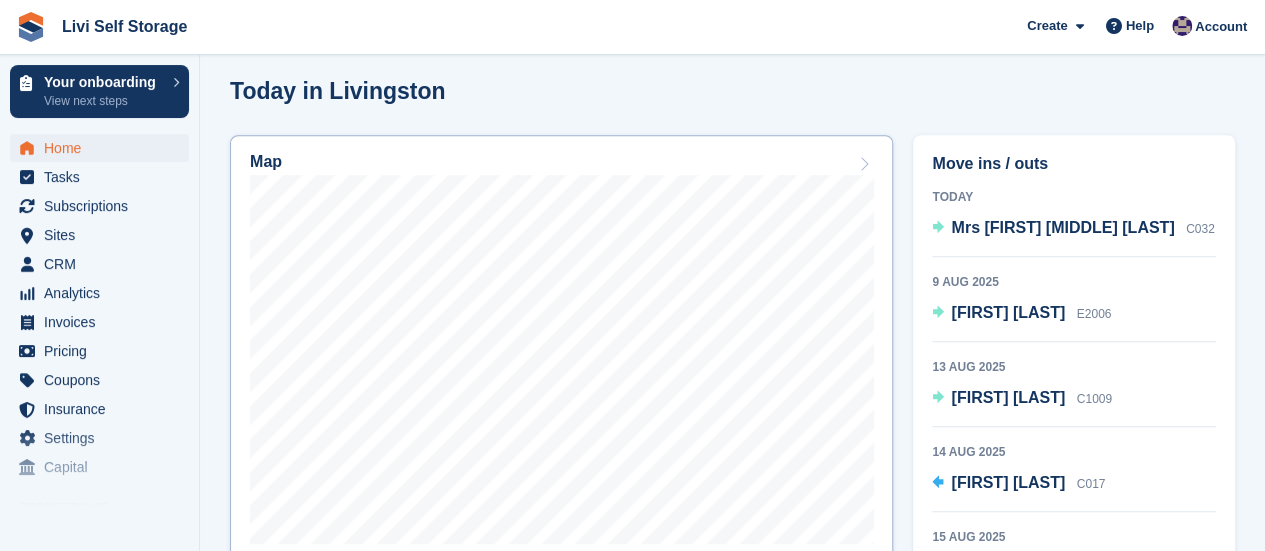 click on "Map" at bounding box center [561, 164] 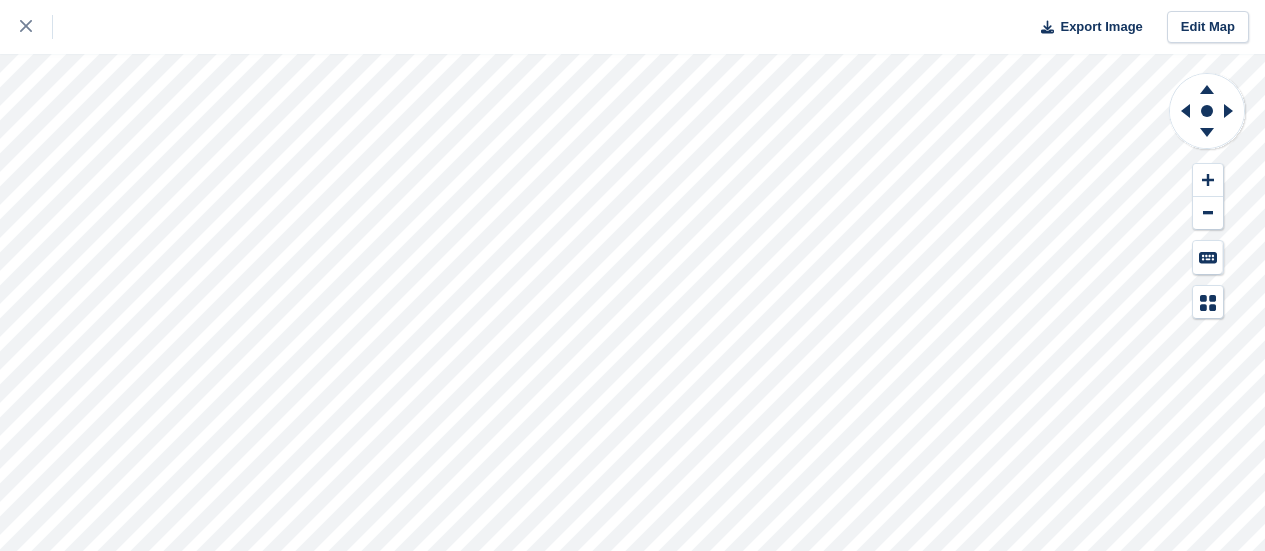 scroll, scrollTop: 0, scrollLeft: 0, axis: both 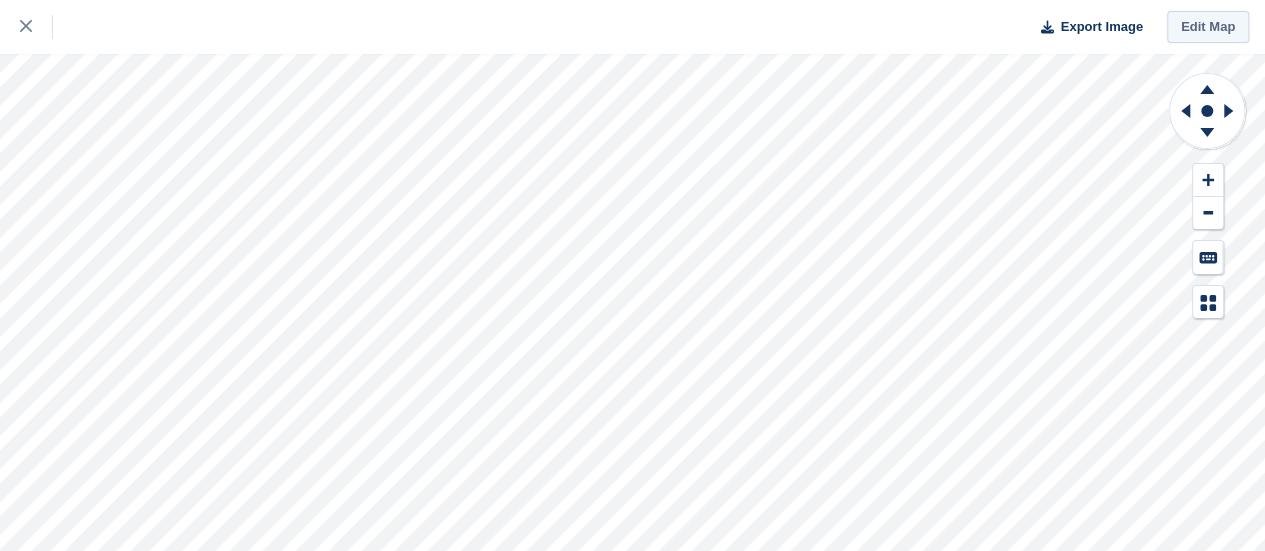 click on "Edit Map" at bounding box center [1208, 27] 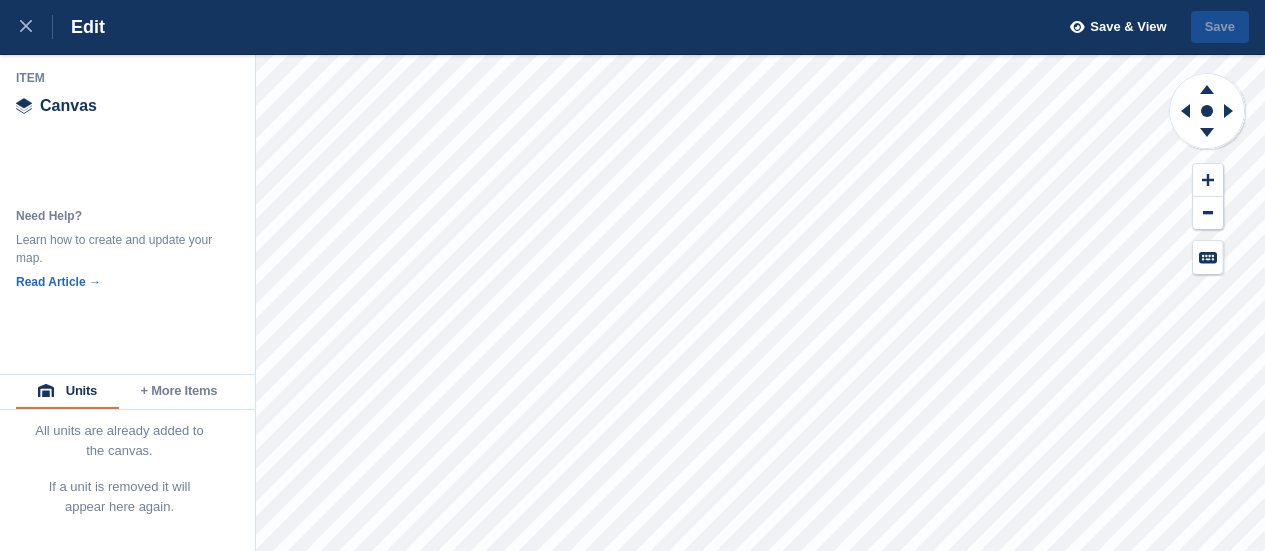 scroll, scrollTop: 0, scrollLeft: 0, axis: both 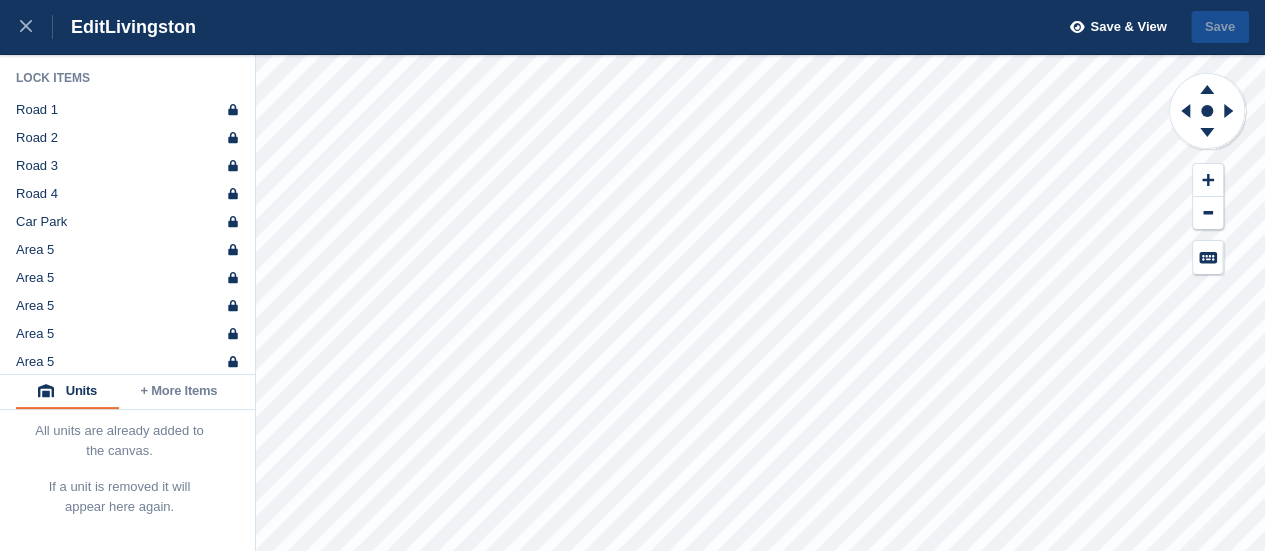 click on "Units" at bounding box center [67, 392] 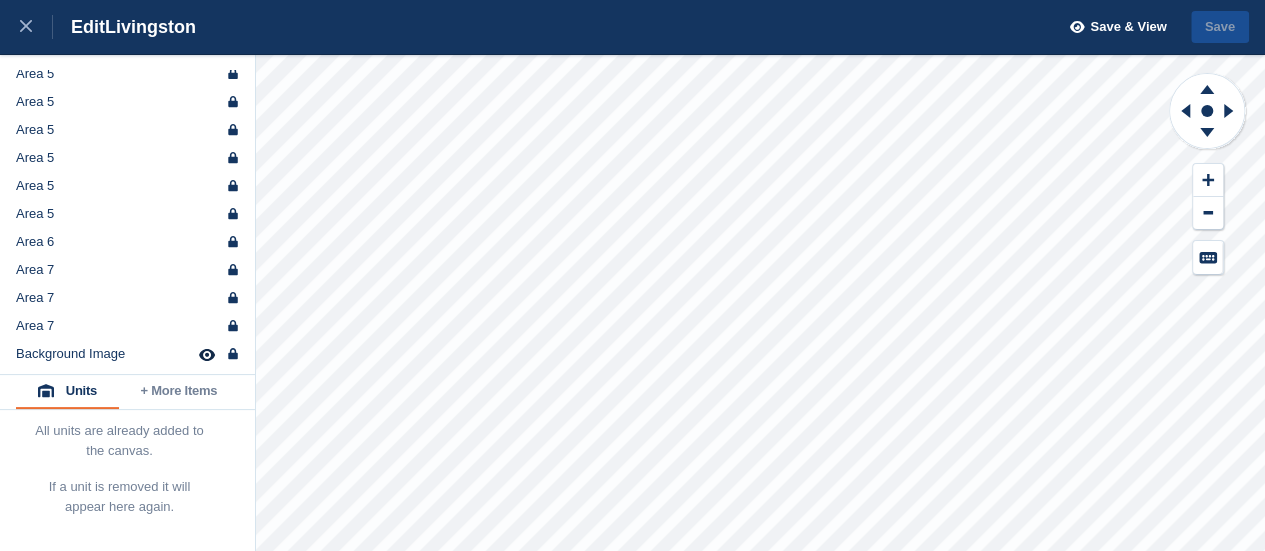 scroll, scrollTop: 185, scrollLeft: 0, axis: vertical 